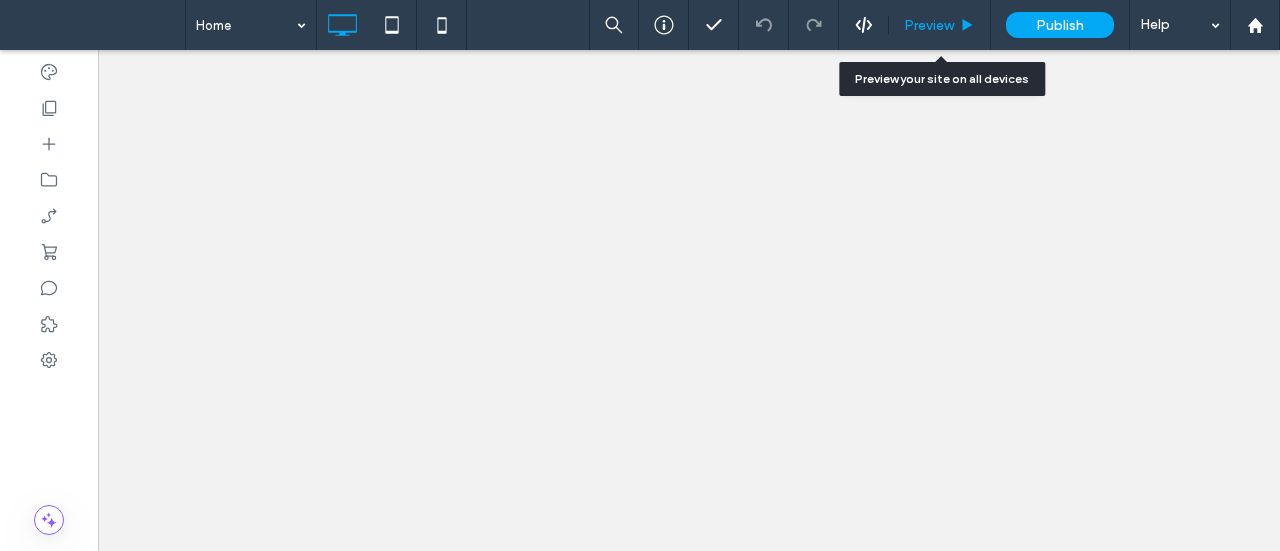 click on "Preview" at bounding box center (929, 25) 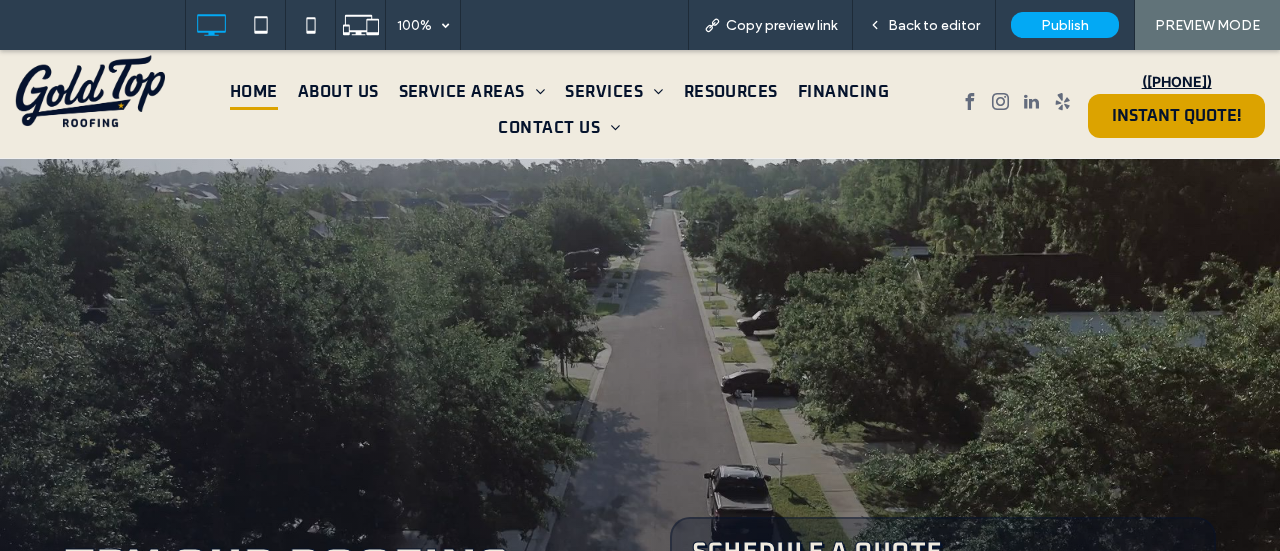 scroll, scrollTop: 0, scrollLeft: 0, axis: both 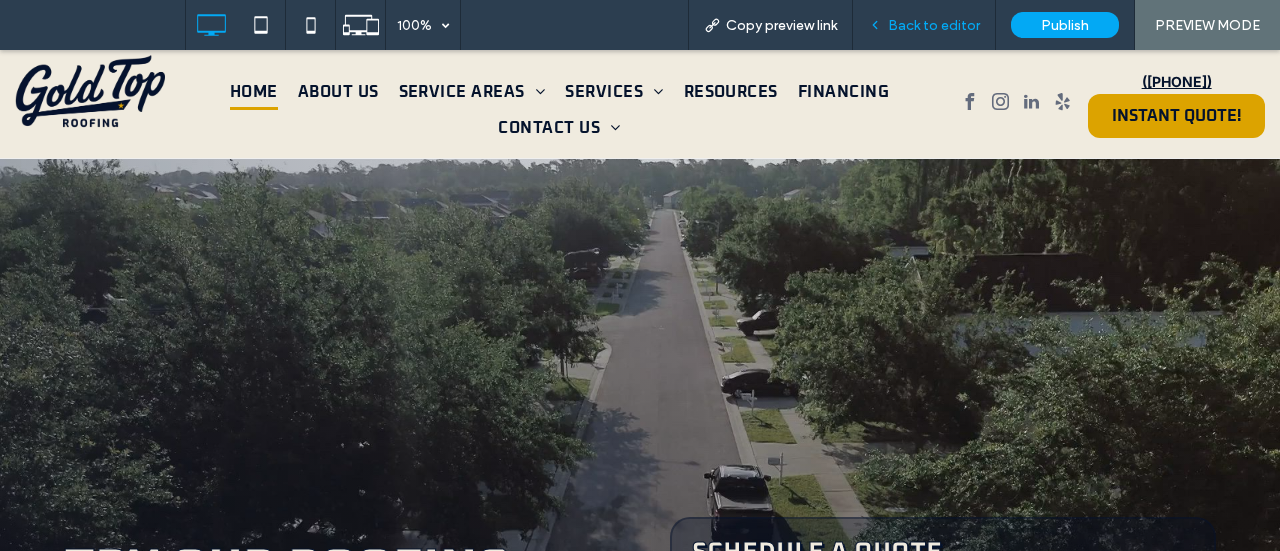 drag, startPoint x: 926, startPoint y: 25, endPoint x: 816, endPoint y: 39, distance: 110.88733 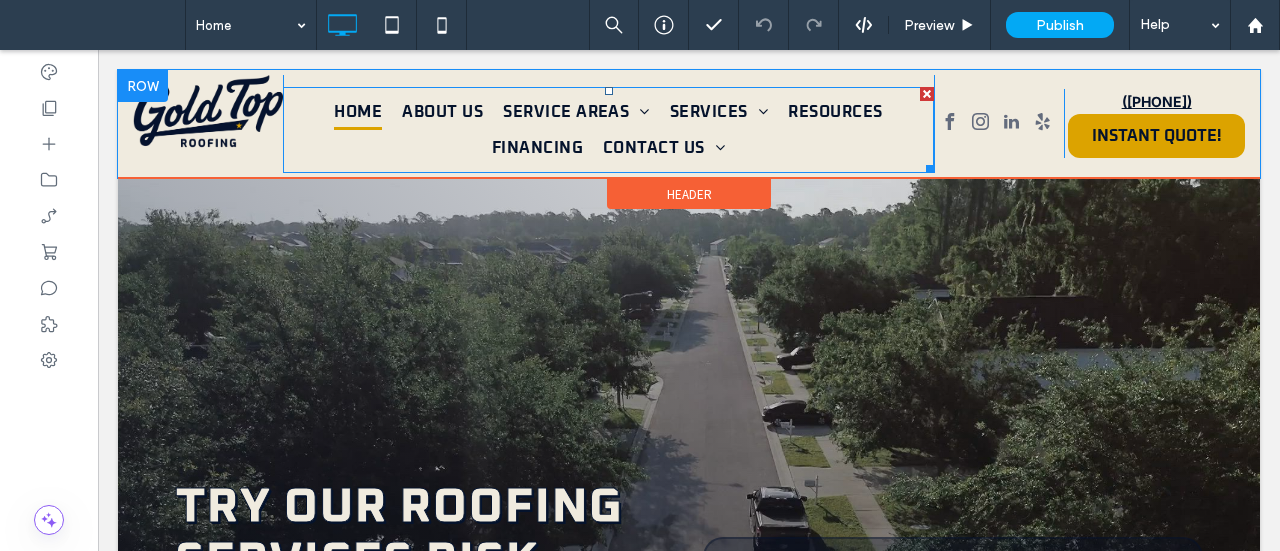 click on "Home
About Us
Service Areas
Brandon
Clearwater
Dunedin
Gulfport
Holiday
Hudson
Largo
Lutz
New Port Richey
Oldsmar
Palm Harbor
Plant City
Port Richey
Ruskin
Safety Harbor
Sun City Center
St. Petersburg
Tampa
Tarpon Springs
Temple Terrace
Trinity
Wesley Chapel
Zephyrhills
Services
Roof Replacements
Roof Repair
Residential Roofing
Asphalt Shingle Roofing
Tile Roofing
Metal Roofing
Storm Damage Roofing
Resources" at bounding box center [608, 130] 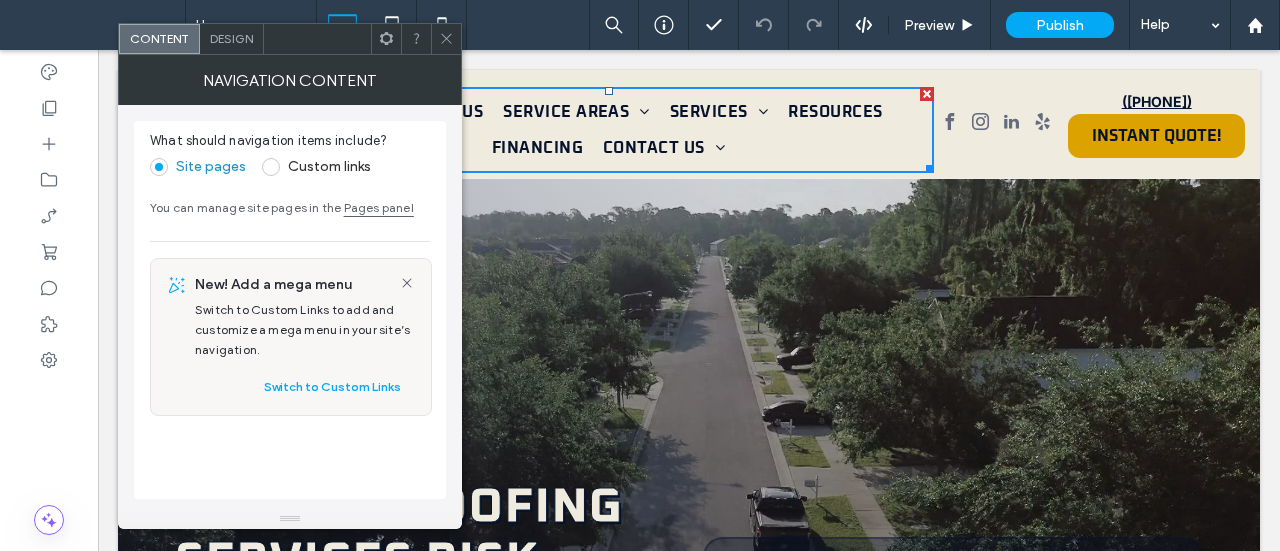 click on "Design" at bounding box center (232, 39) 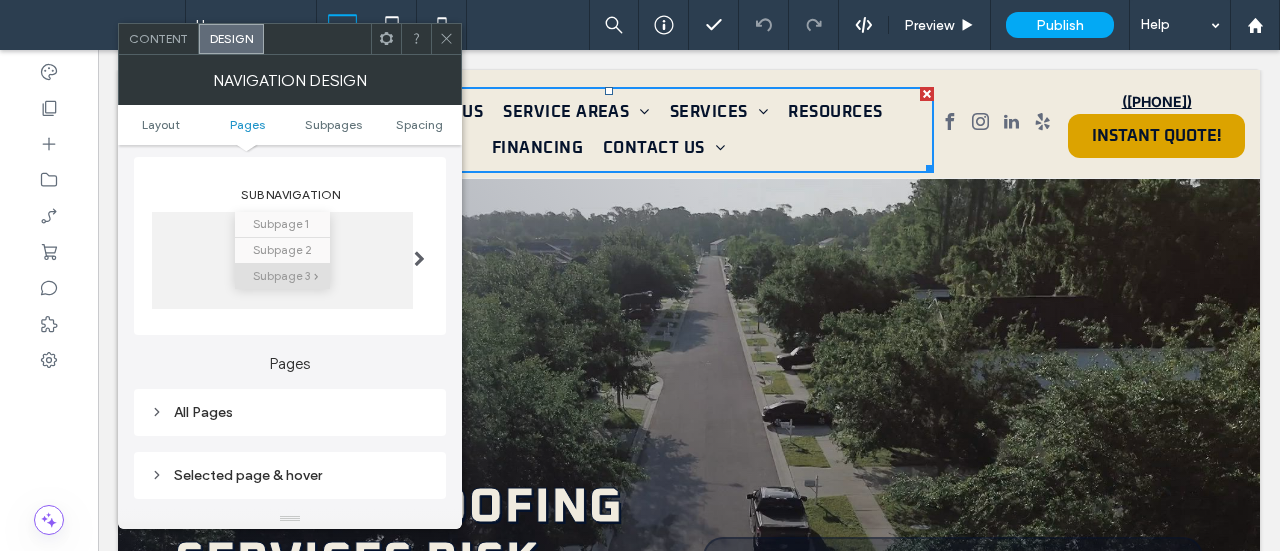 scroll, scrollTop: 500, scrollLeft: 0, axis: vertical 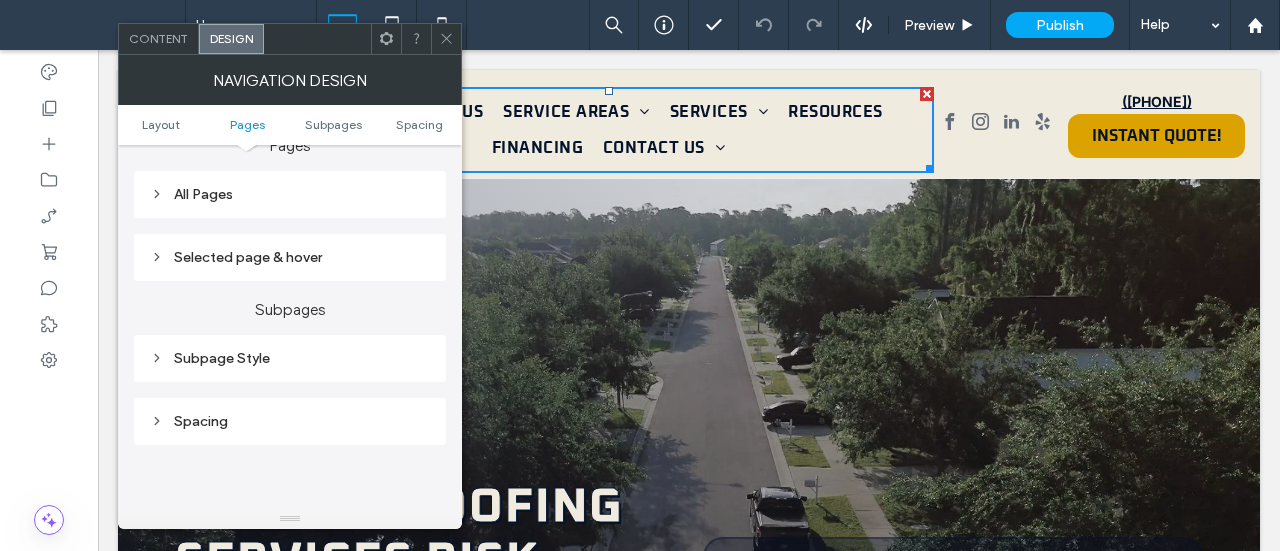 click on "Subpage Style" at bounding box center (290, 358) 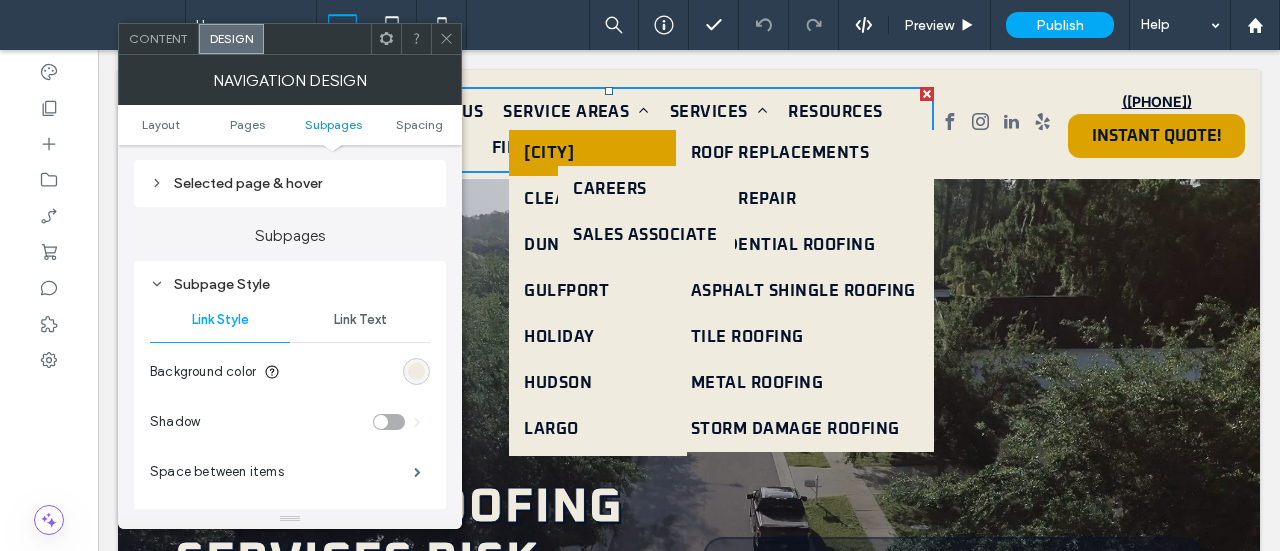 scroll, scrollTop: 700, scrollLeft: 0, axis: vertical 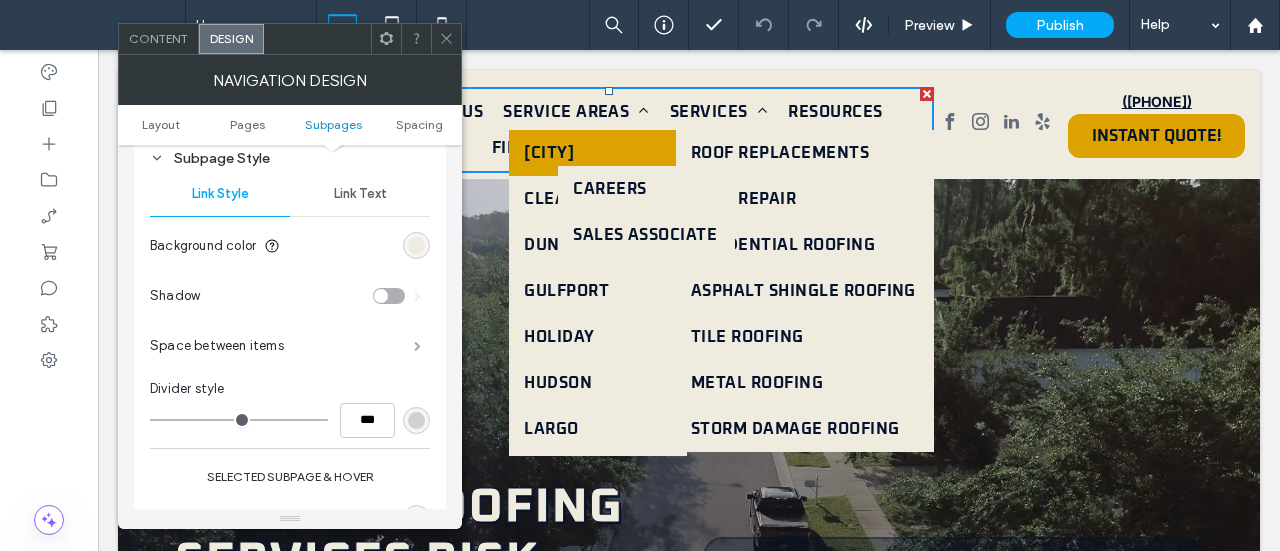 click at bounding box center [417, 346] 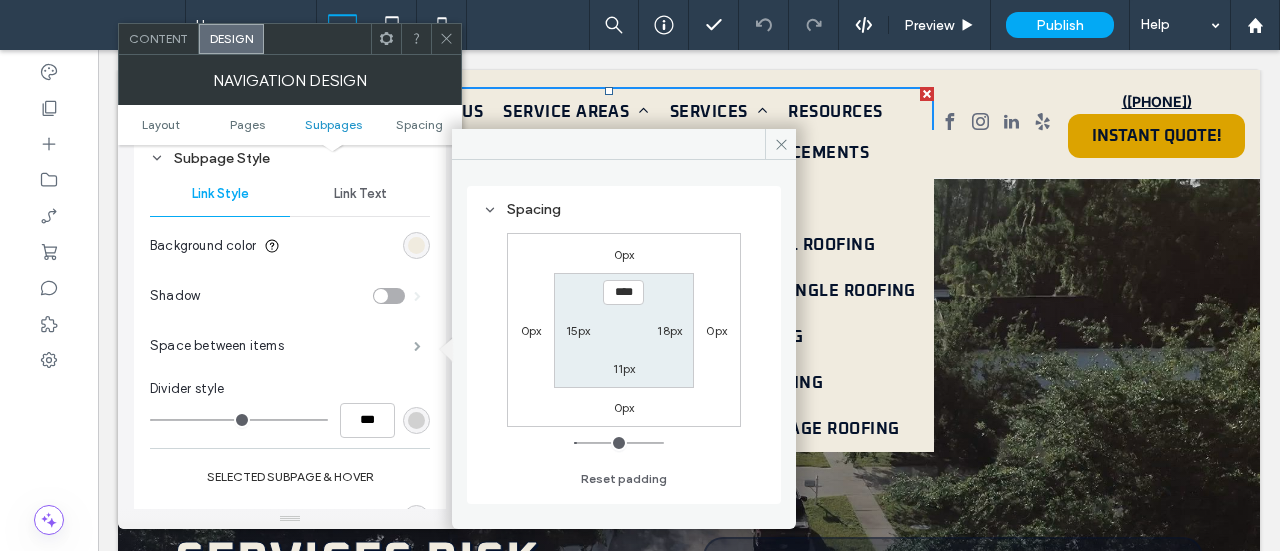type on "*" 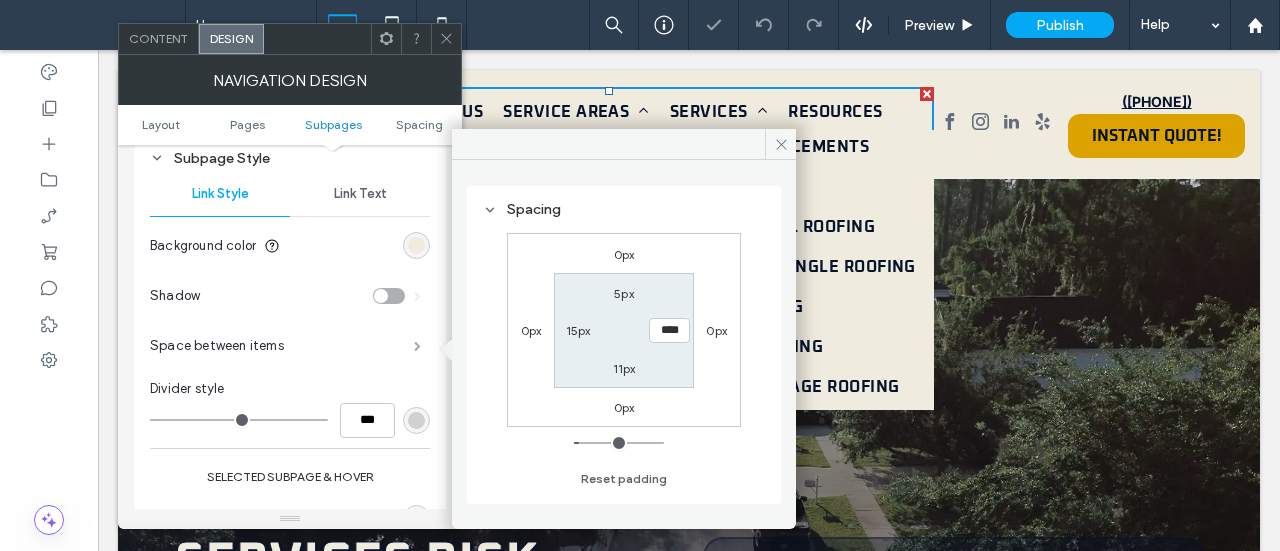 type on "**" 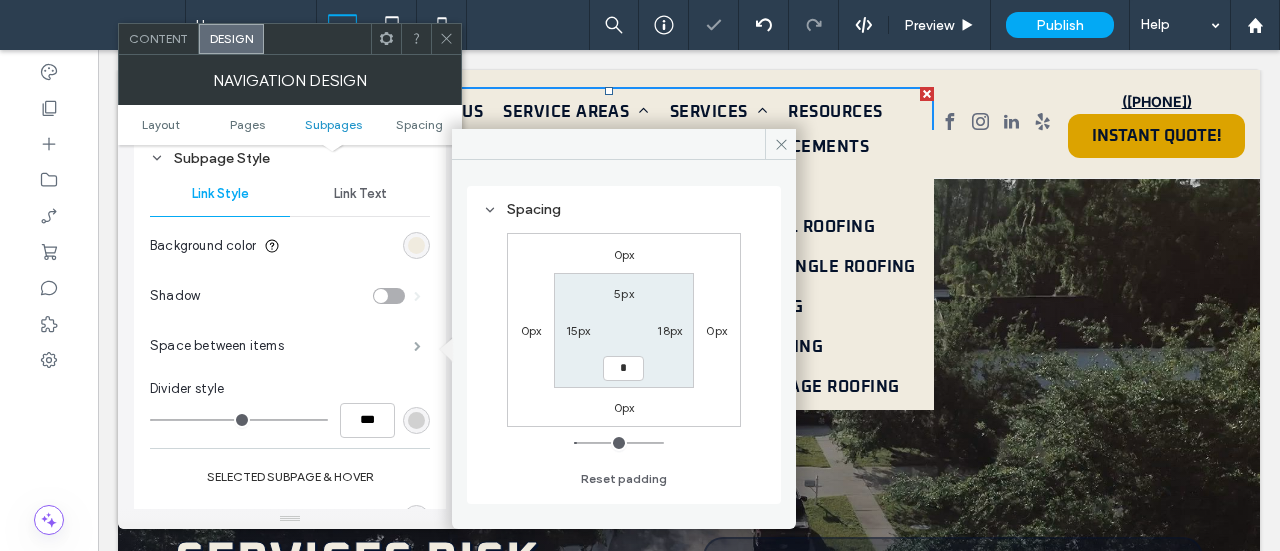 type on "*" 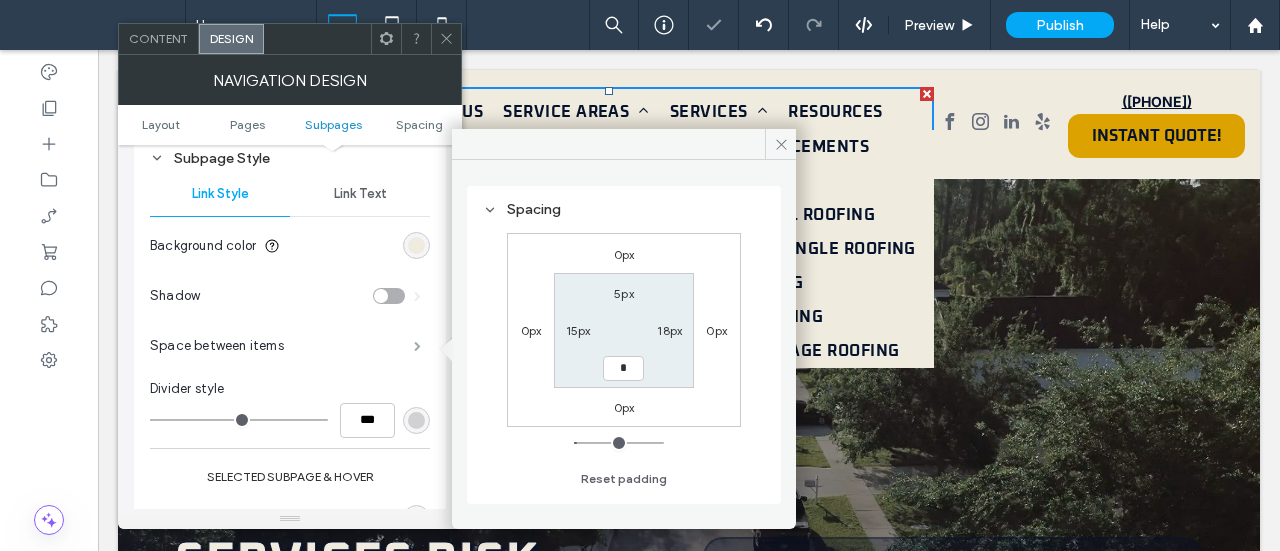 type on "*" 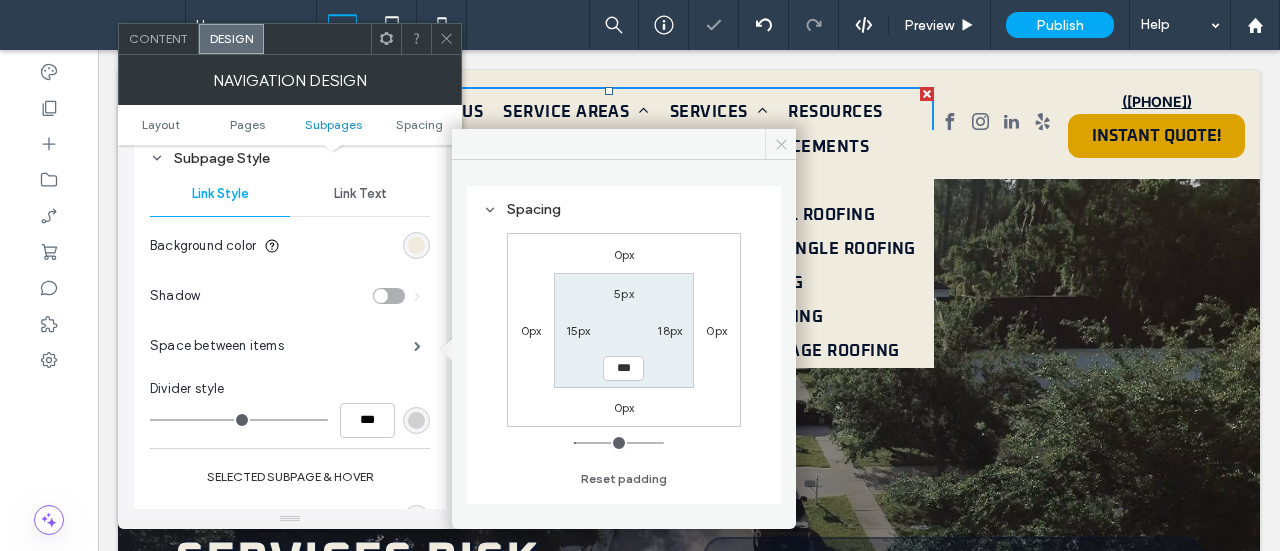drag, startPoint x: 781, startPoint y: 141, endPoint x: 680, endPoint y: 182, distance: 109.004585 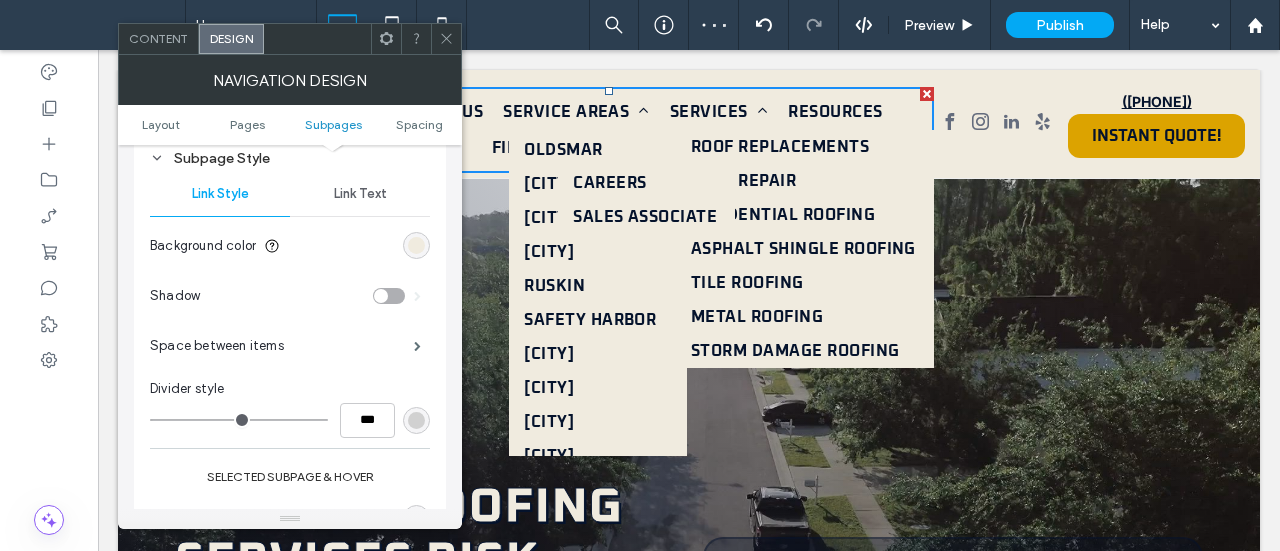 scroll, scrollTop: 456, scrollLeft: 0, axis: vertical 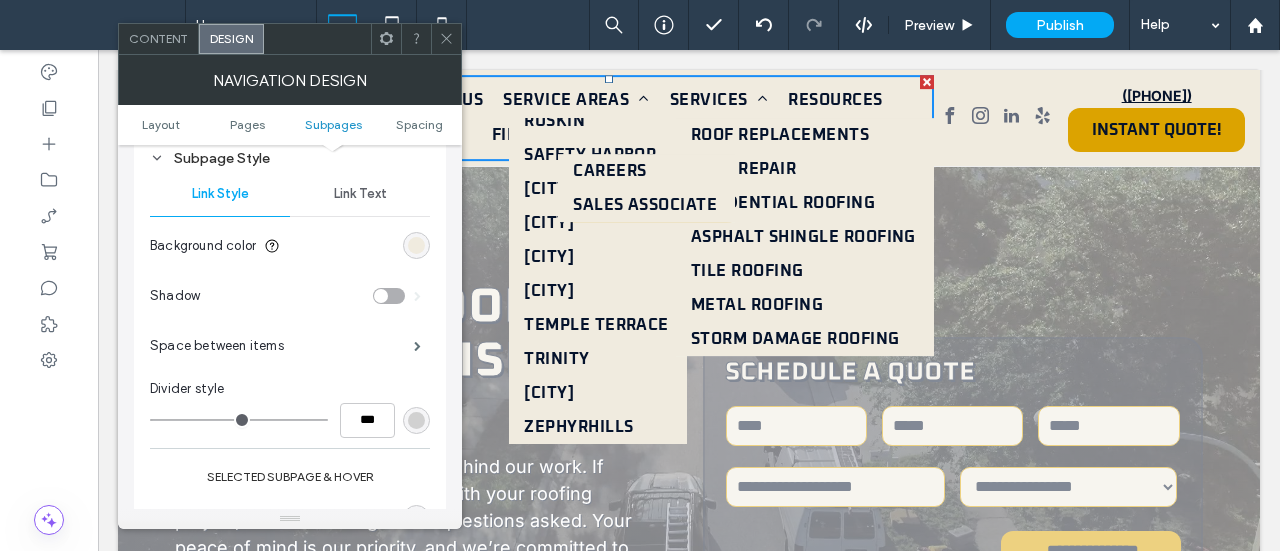 click on "Click to edit in Flex Mode" at bounding box center (689, 303) 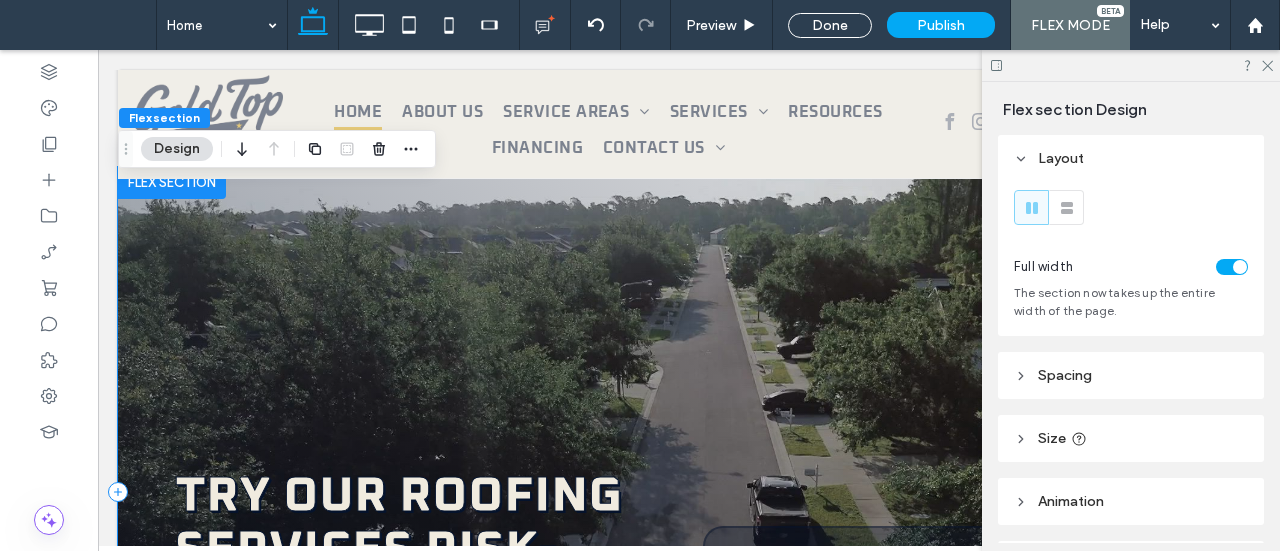 scroll, scrollTop: 0, scrollLeft: 0, axis: both 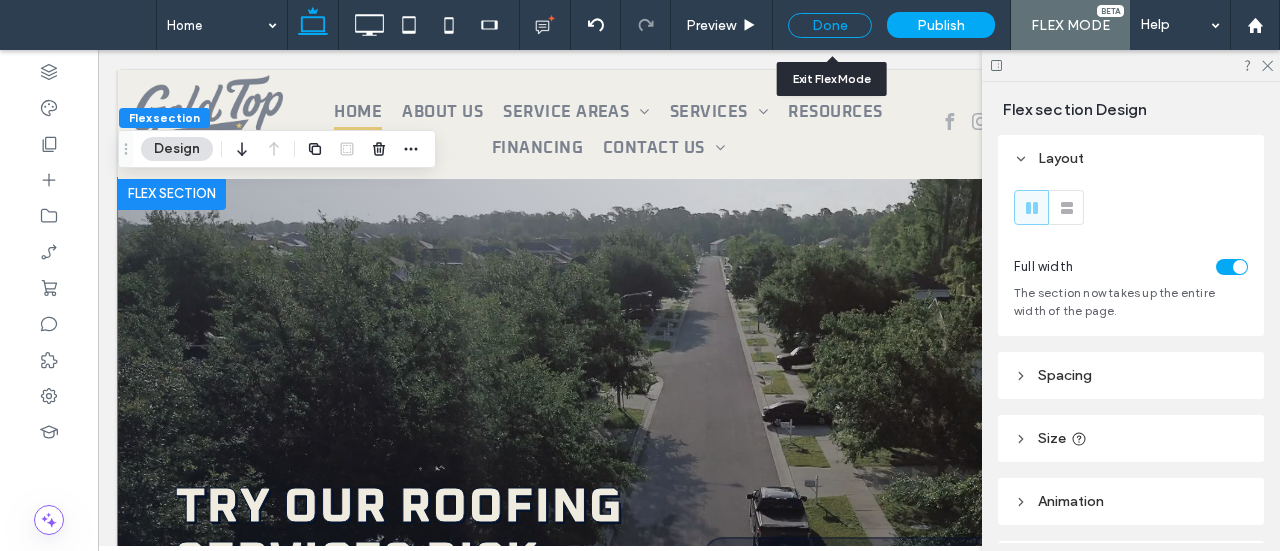 click on "Done" at bounding box center (830, 25) 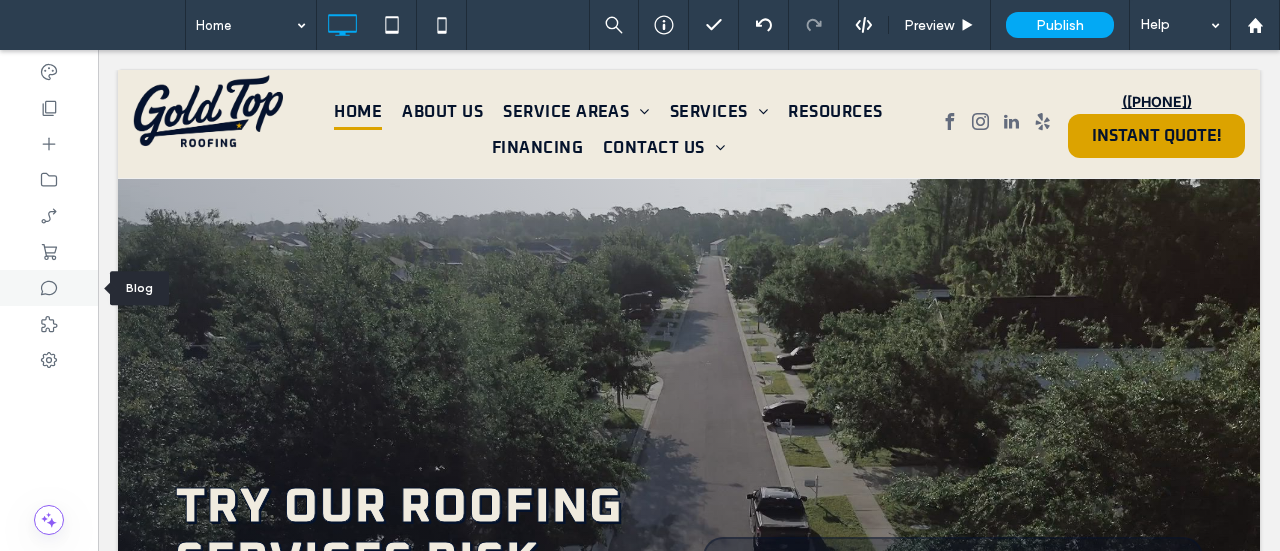 click 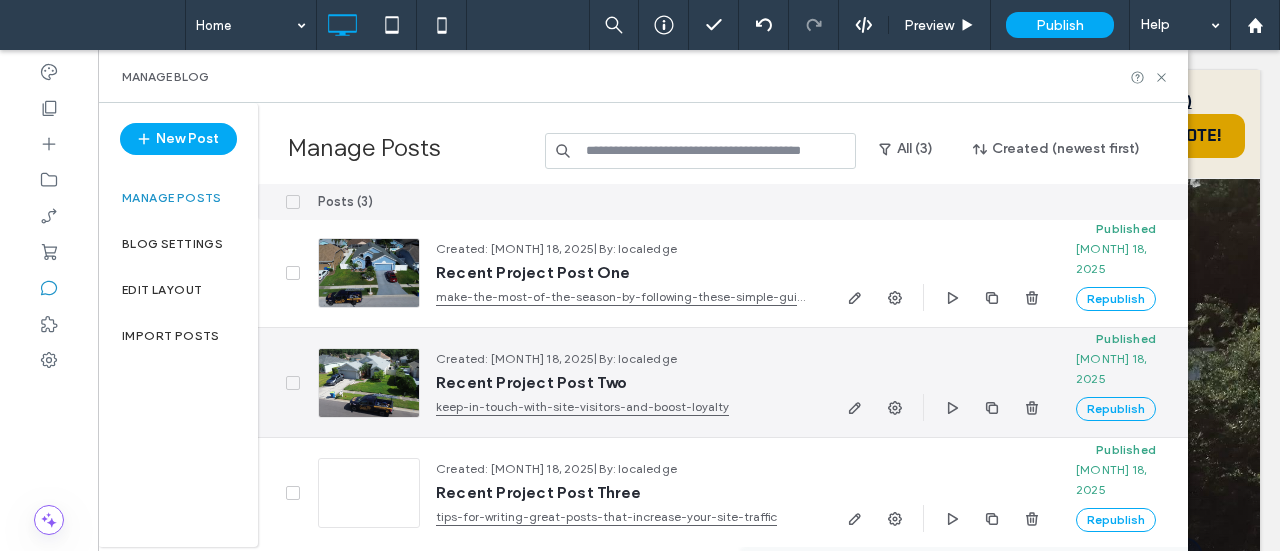 scroll, scrollTop: 0, scrollLeft: 0, axis: both 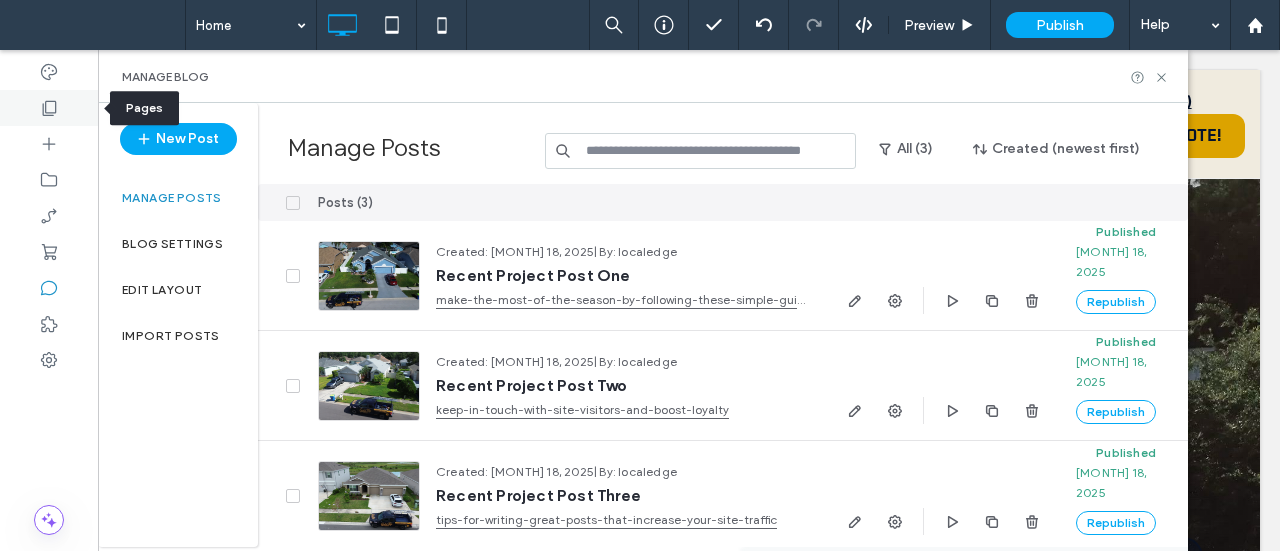 click 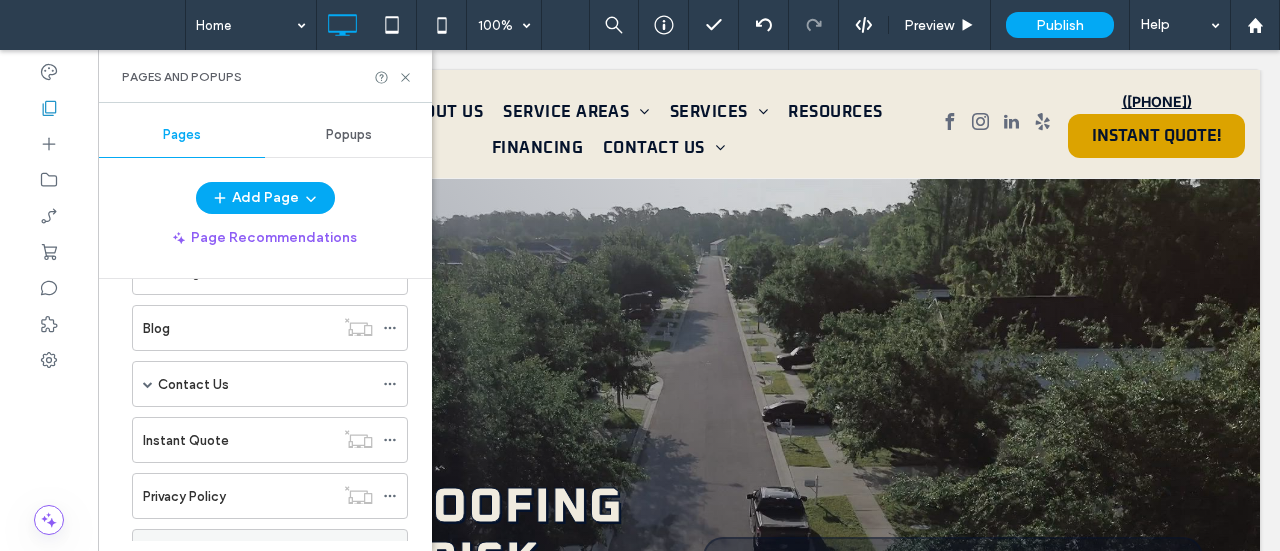 scroll, scrollTop: 219, scrollLeft: 0, axis: vertical 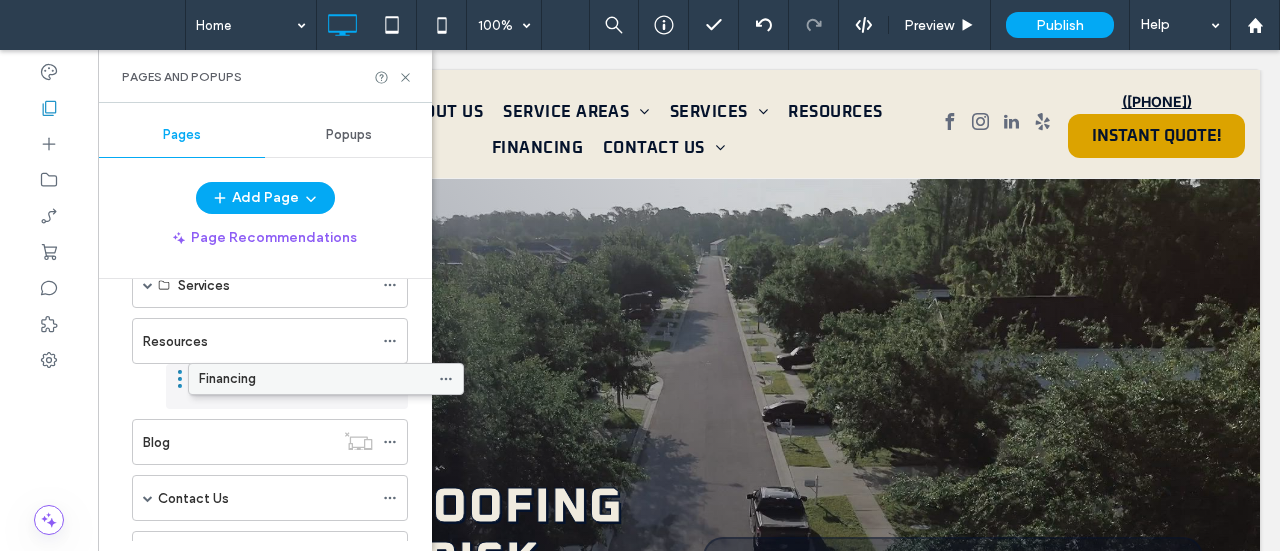 drag, startPoint x: 206, startPoint y: 386, endPoint x: 258, endPoint y: 379, distance: 52.46904 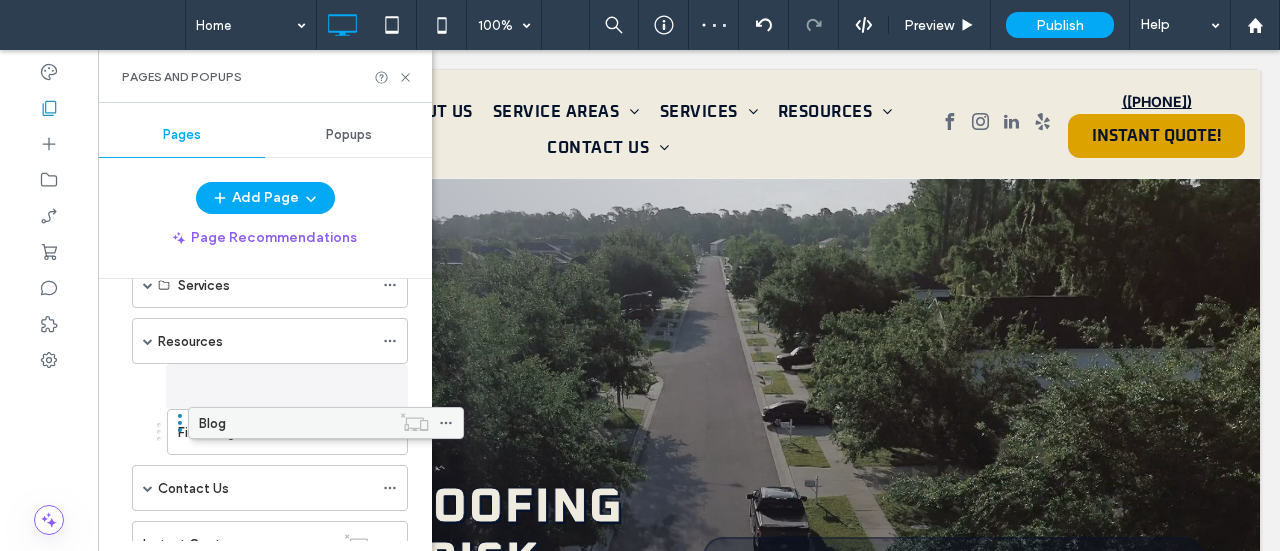 drag, startPoint x: 176, startPoint y: 437, endPoint x: 232, endPoint y: 429, distance: 56.568542 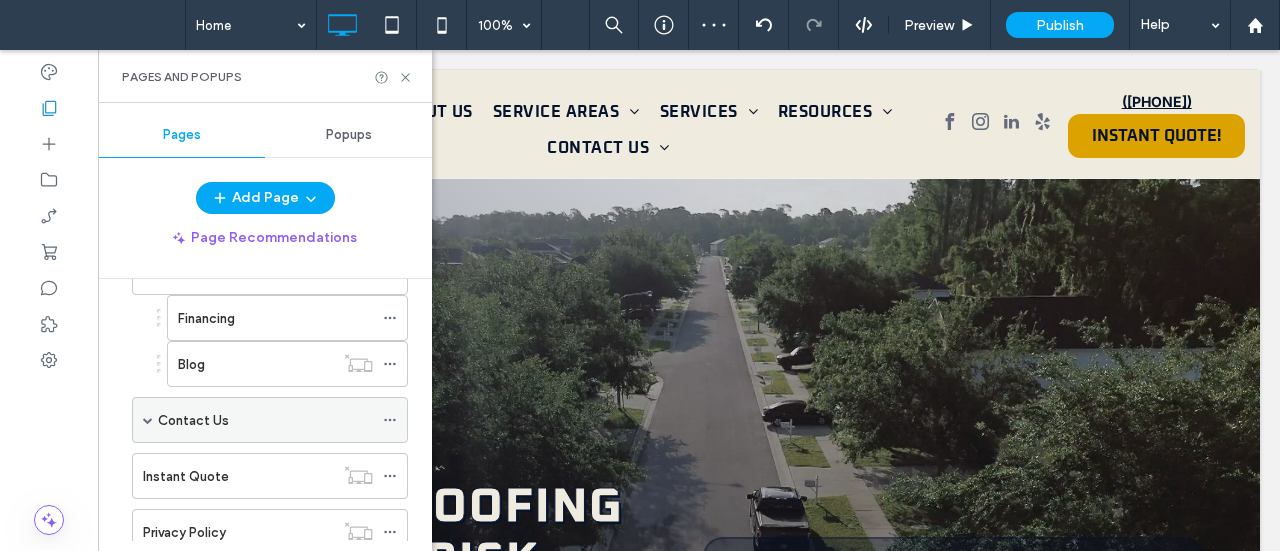 scroll, scrollTop: 319, scrollLeft: 0, axis: vertical 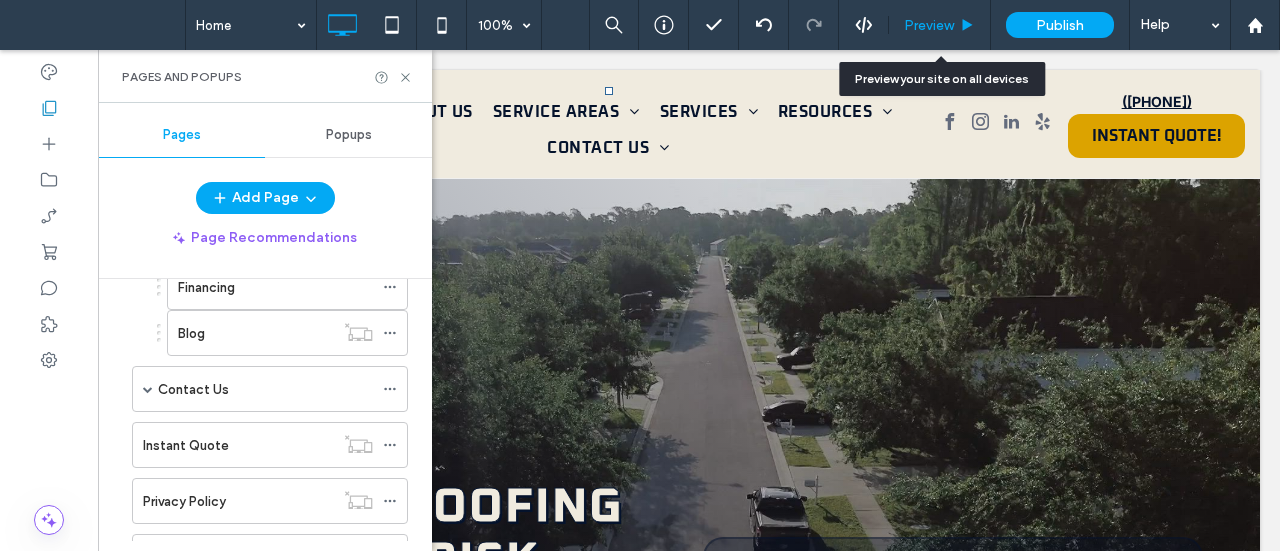 drag, startPoint x: 931, startPoint y: 31, endPoint x: 646, endPoint y: 361, distance: 436.03326 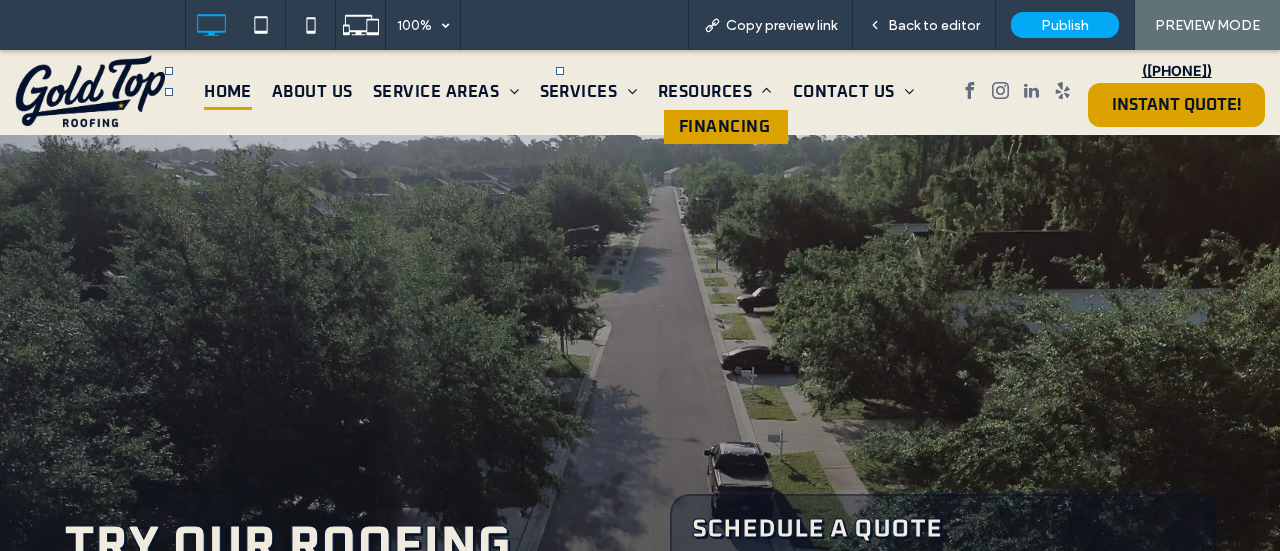 click on "Financing" at bounding box center [724, 127] 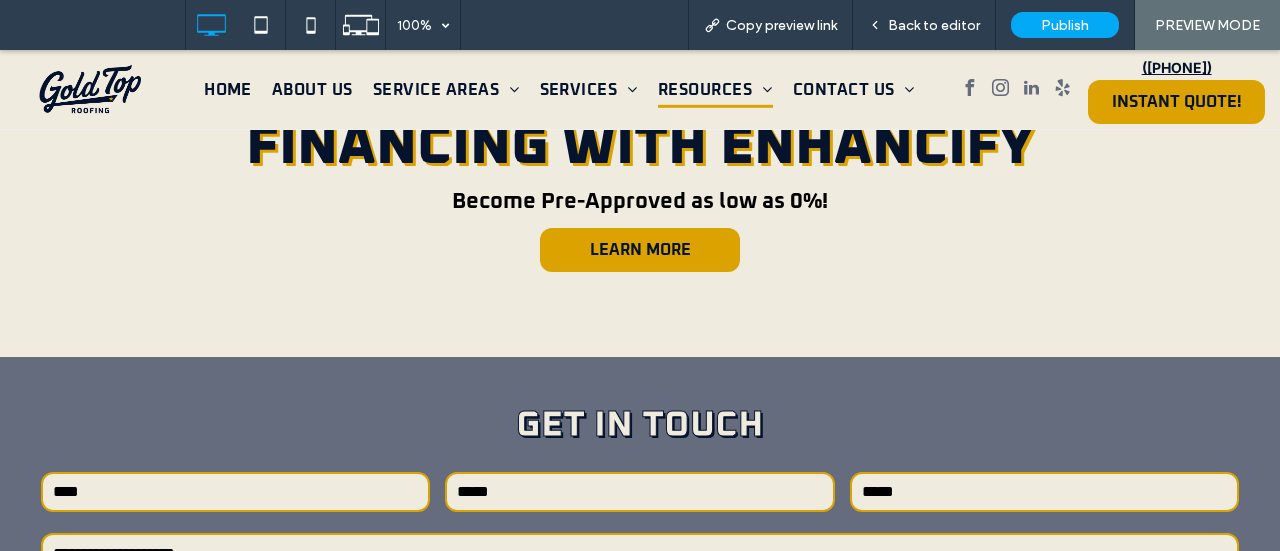 scroll, scrollTop: 594, scrollLeft: 0, axis: vertical 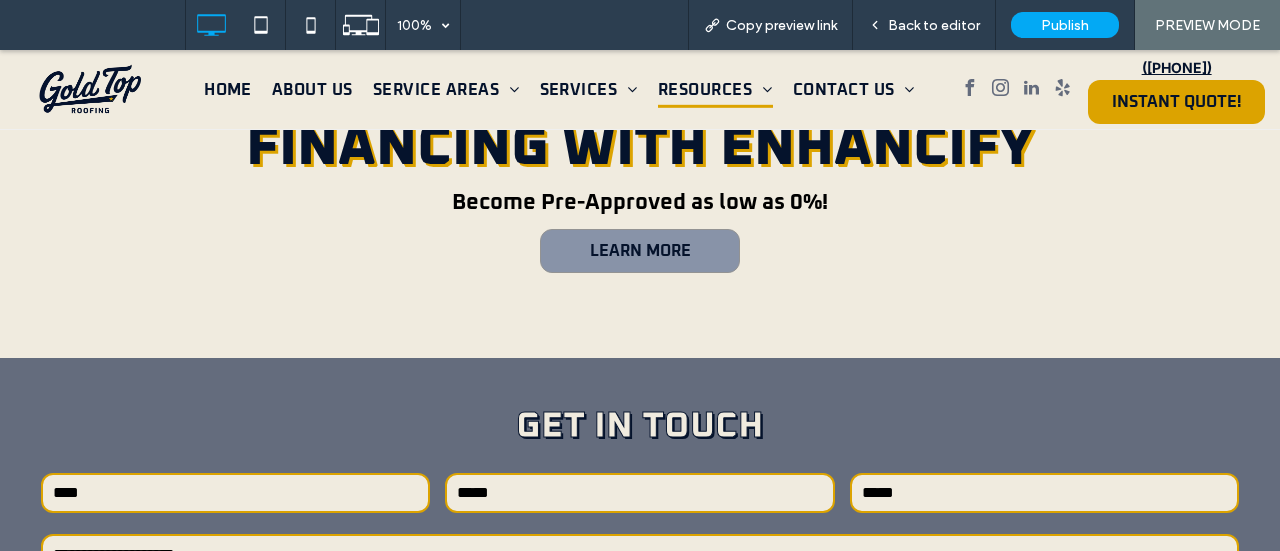 click on "LEARN MORE" at bounding box center [640, 251] 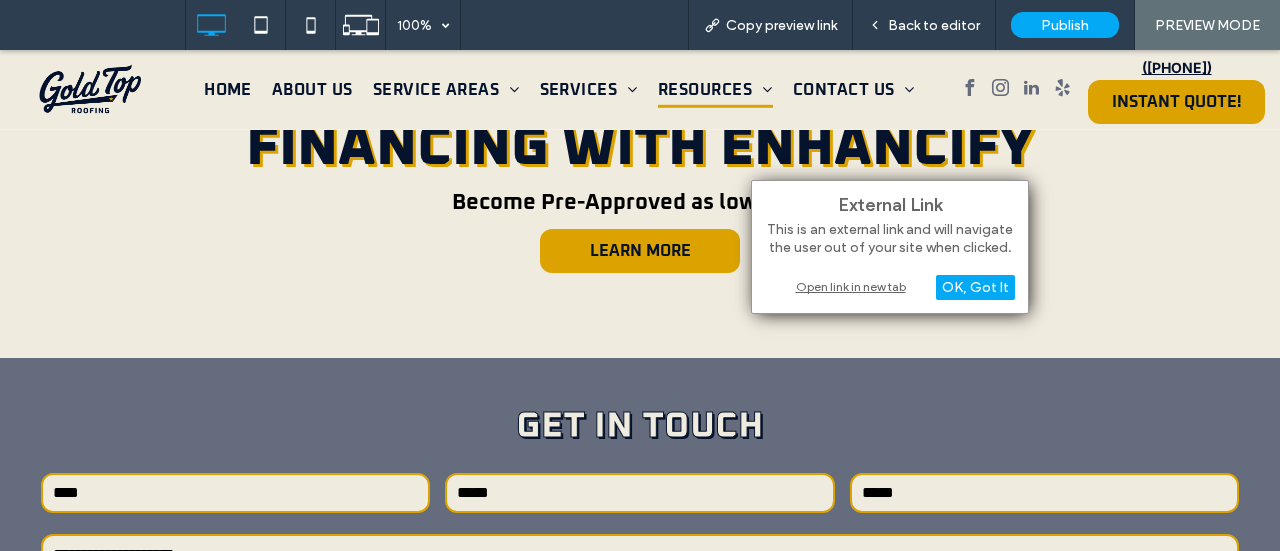 click on "Open link in new tab" at bounding box center (890, 286) 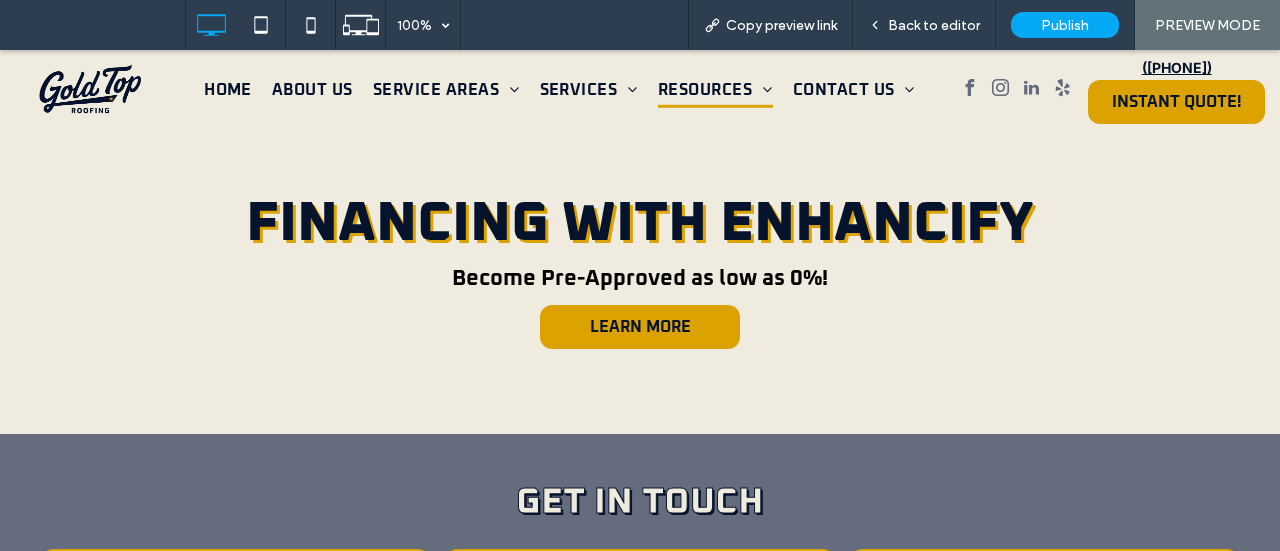 scroll, scrollTop: 394, scrollLeft: 0, axis: vertical 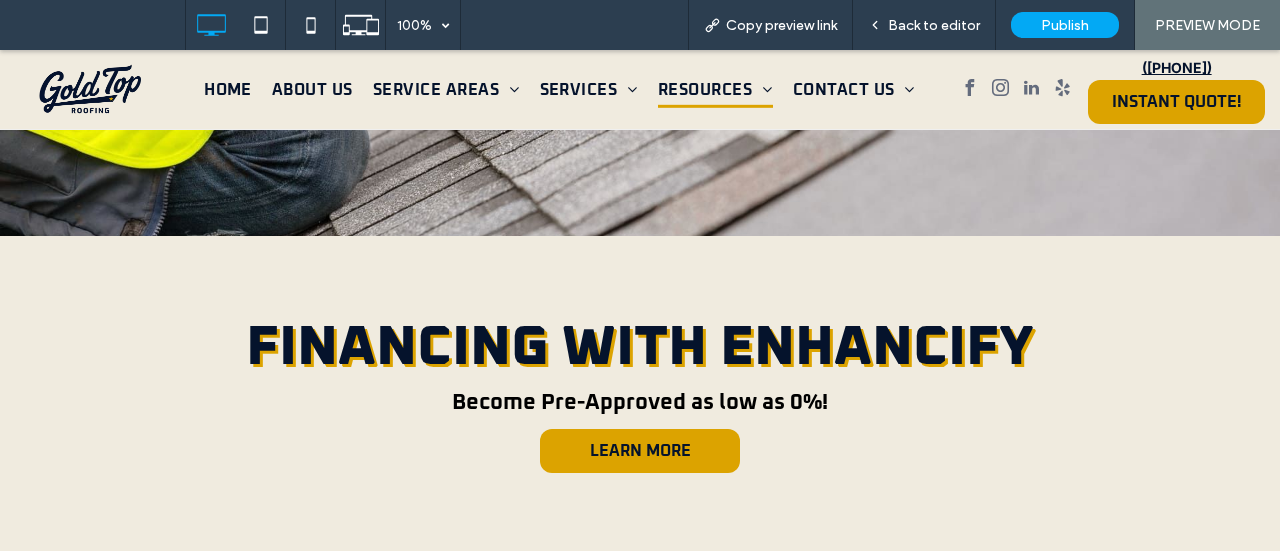 click on "Financing with Enhancify
Become Pre-Approved as low as 0%!
LEARN MORE
Click To Paste" at bounding box center [640, 397] 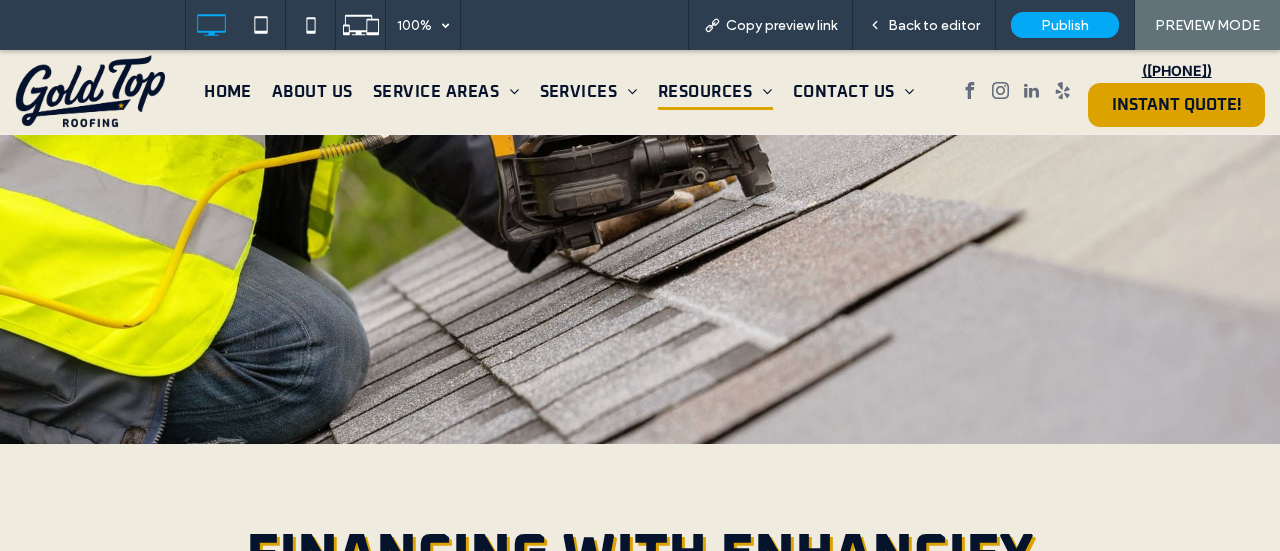 scroll, scrollTop: 0, scrollLeft: 0, axis: both 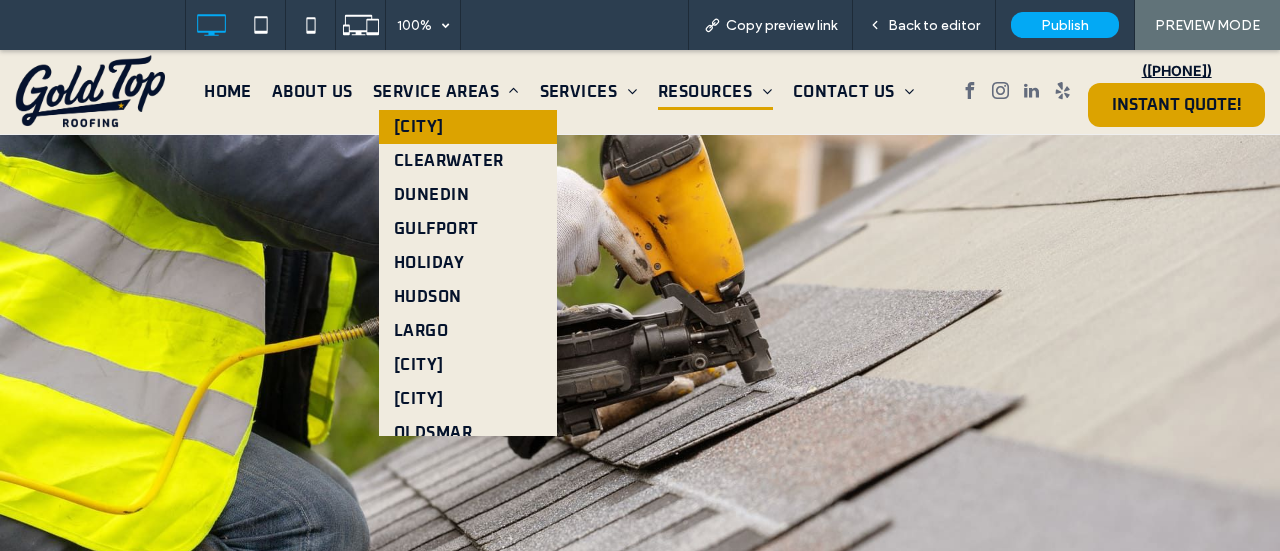 click on "[CITY]" at bounding box center [419, 127] 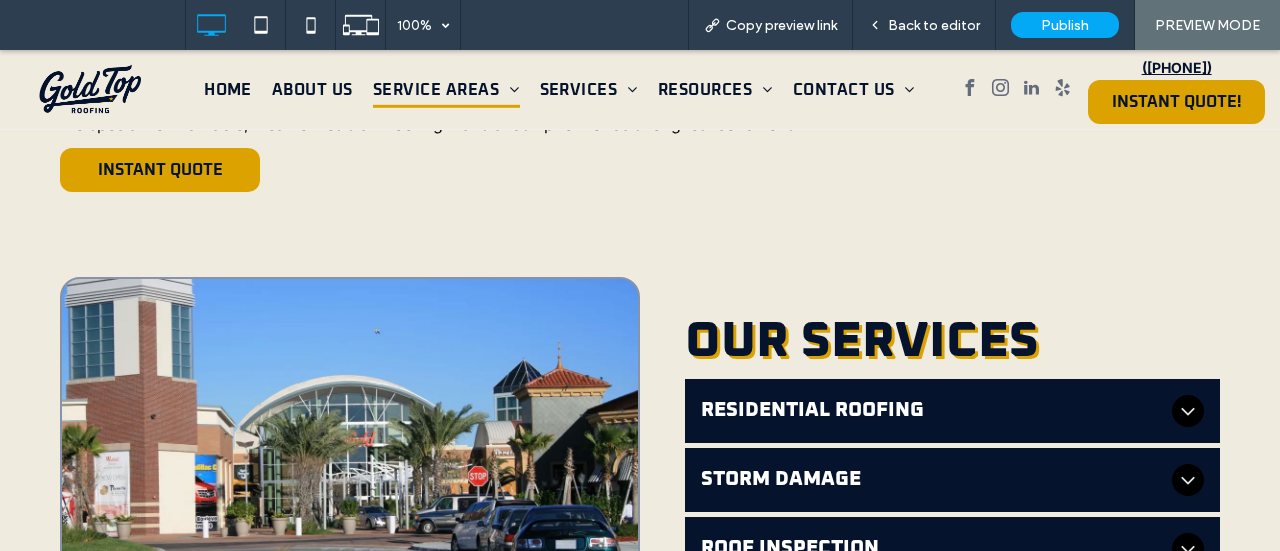 scroll, scrollTop: 700, scrollLeft: 0, axis: vertical 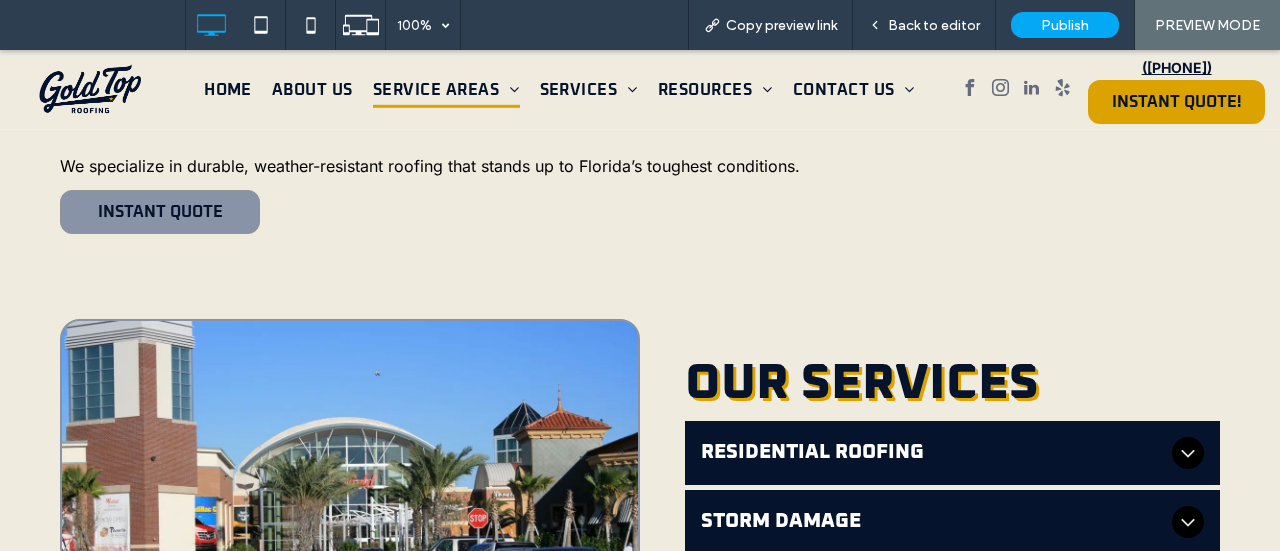 click on "INSTANT QUOTE" at bounding box center (160, 212) 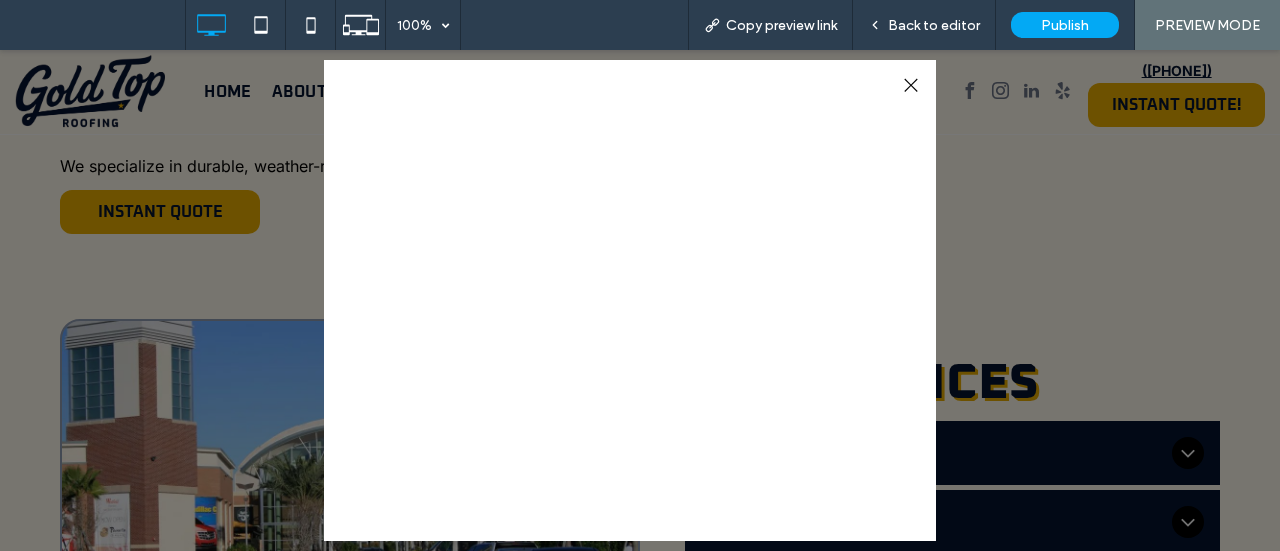click at bounding box center [910, 85] 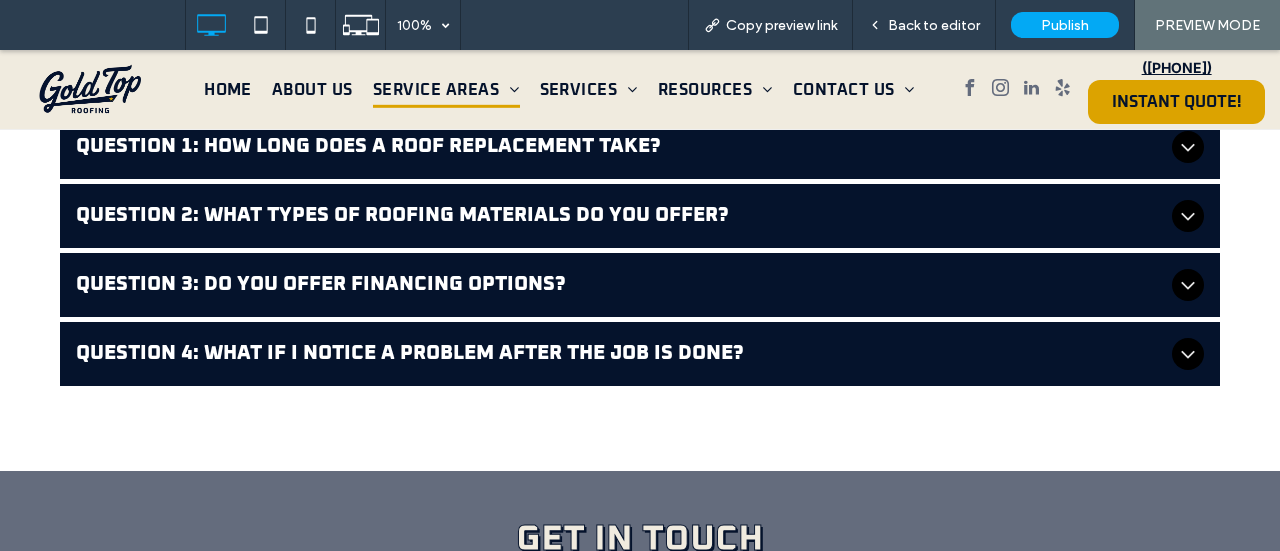 scroll, scrollTop: 1300, scrollLeft: 0, axis: vertical 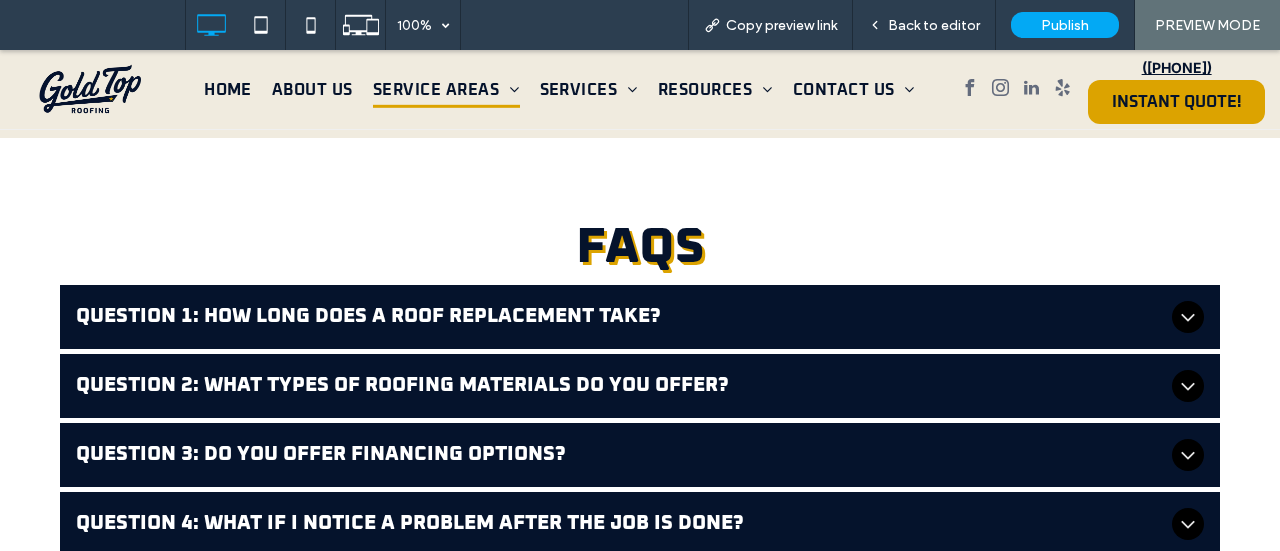 click 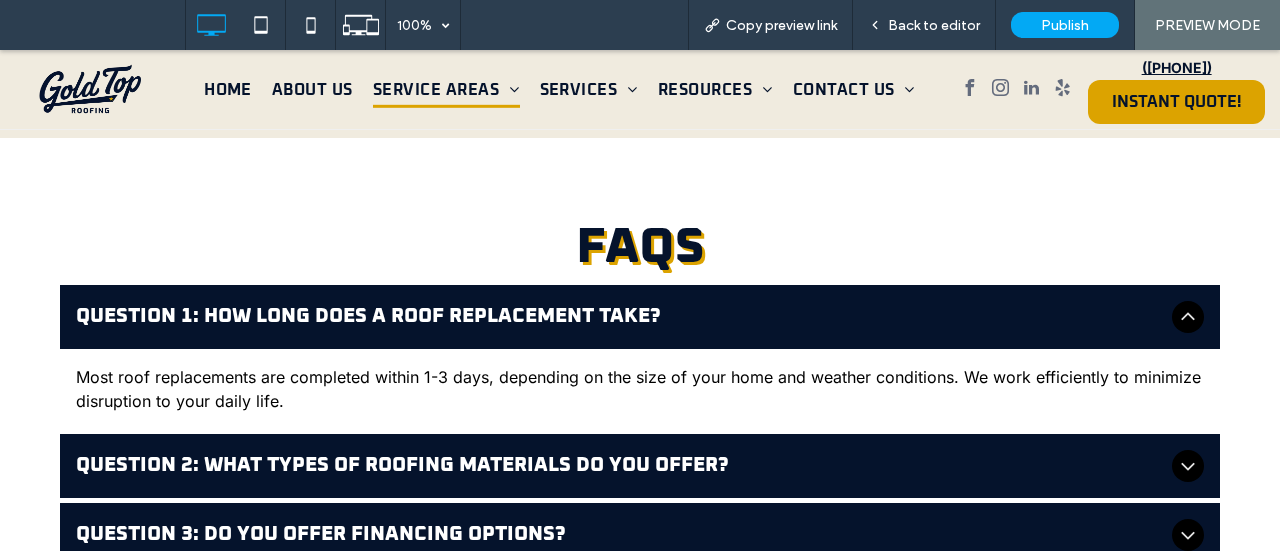 click 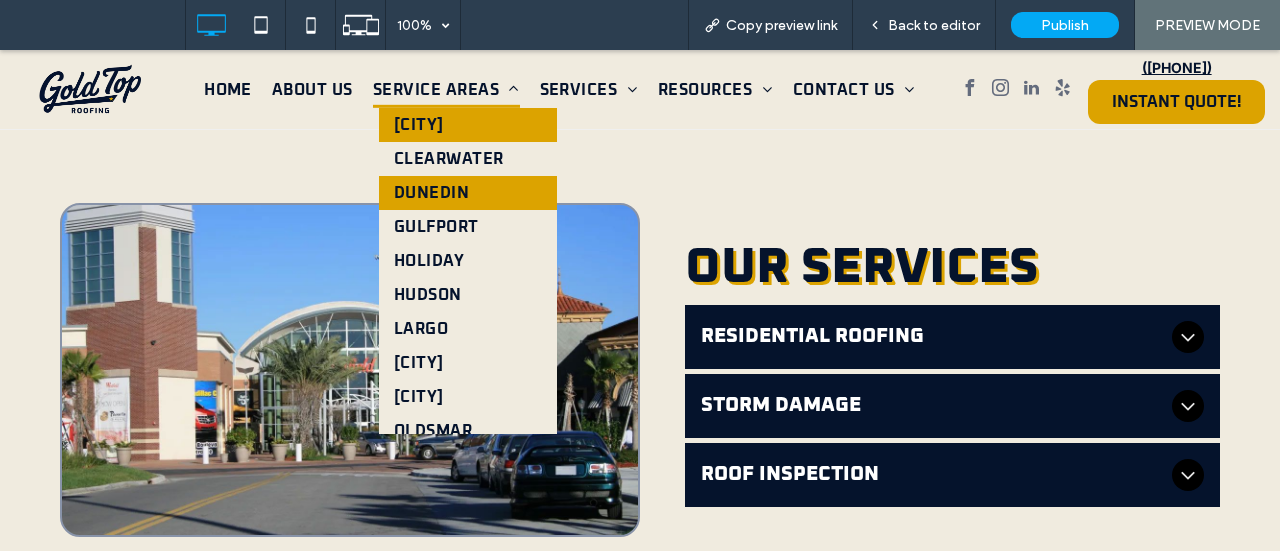 scroll, scrollTop: 800, scrollLeft: 0, axis: vertical 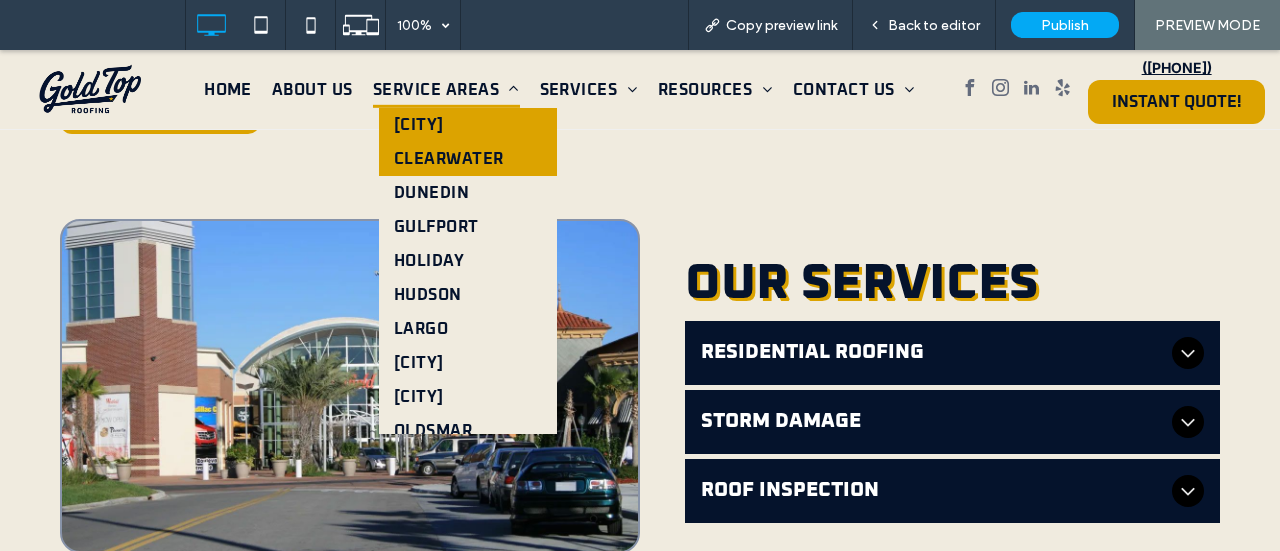 drag, startPoint x: 436, startPoint y: 152, endPoint x: 529, endPoint y: 201, distance: 105.11898 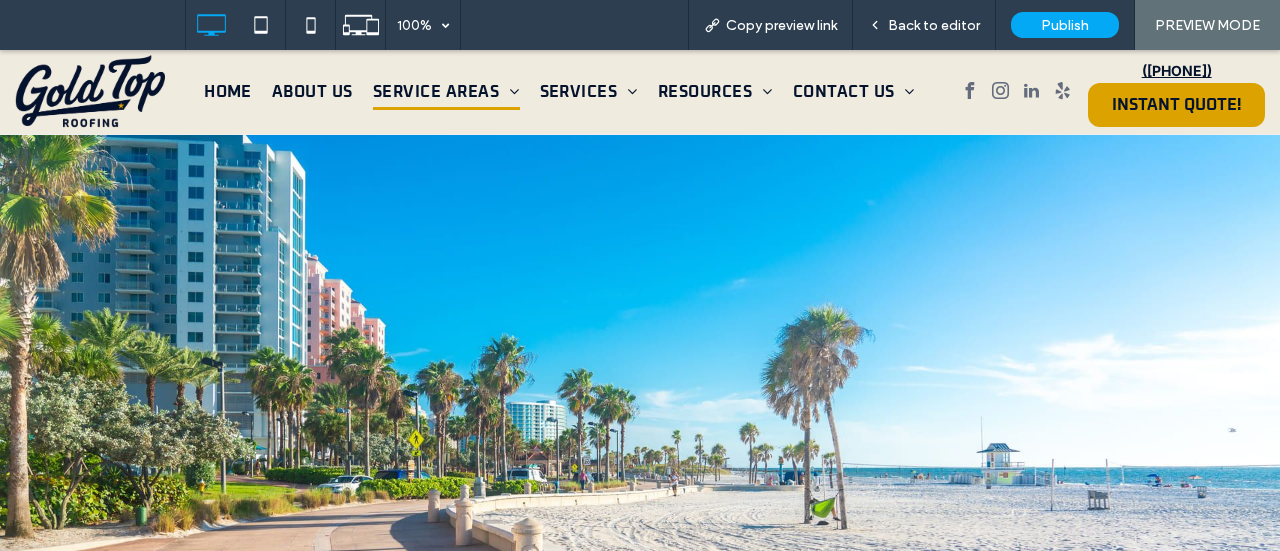 scroll, scrollTop: 0, scrollLeft: 0, axis: both 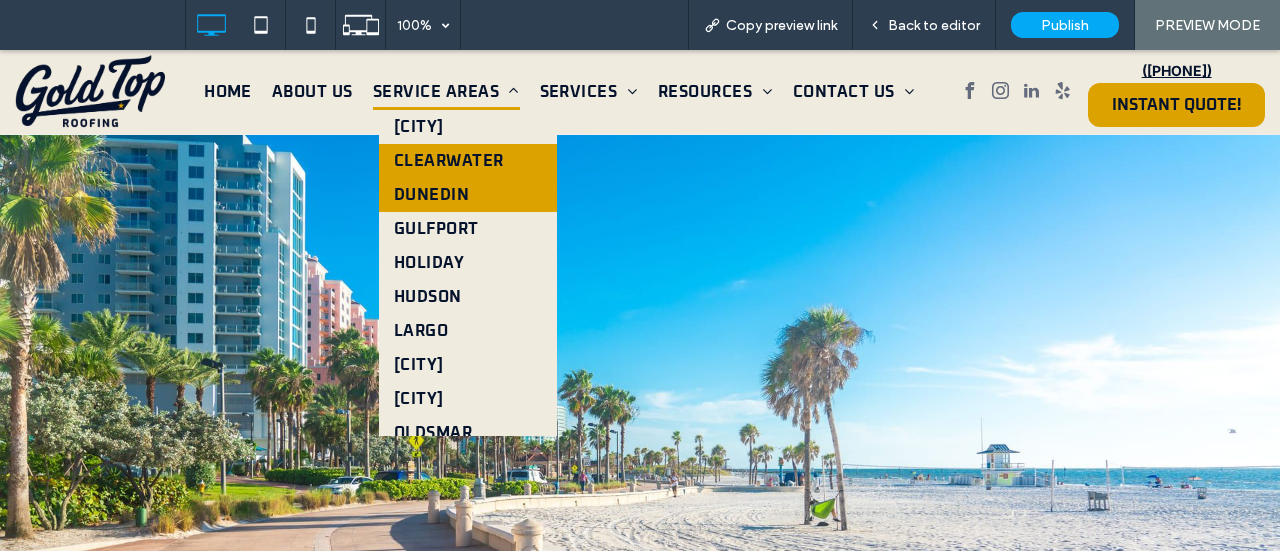 drag, startPoint x: 420, startPoint y: 188, endPoint x: 420, endPoint y: 239, distance: 51 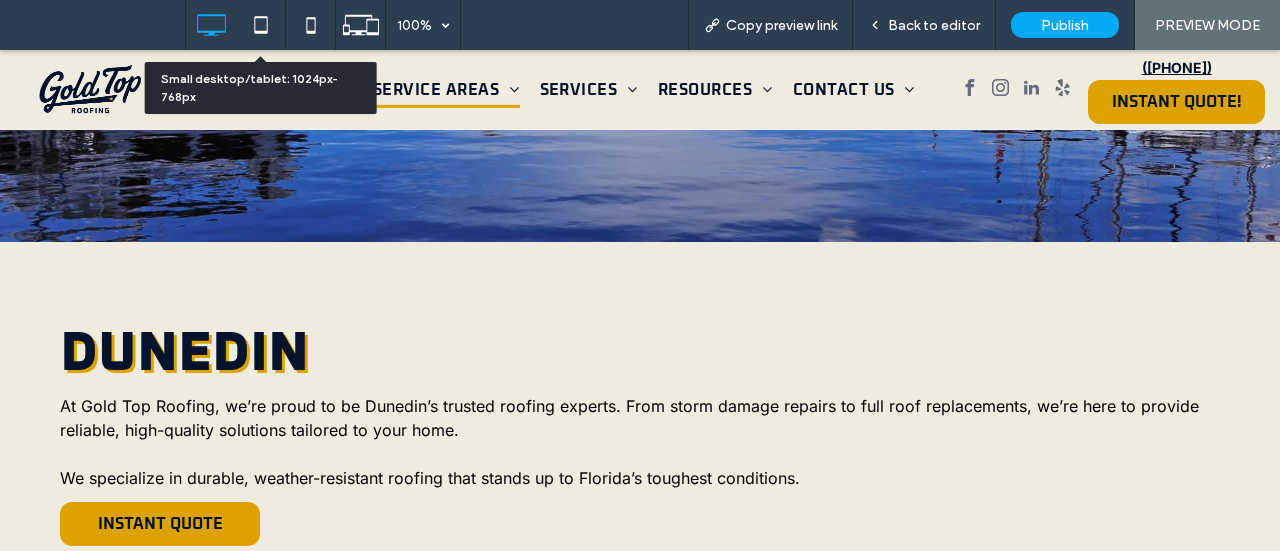 scroll, scrollTop: 300, scrollLeft: 0, axis: vertical 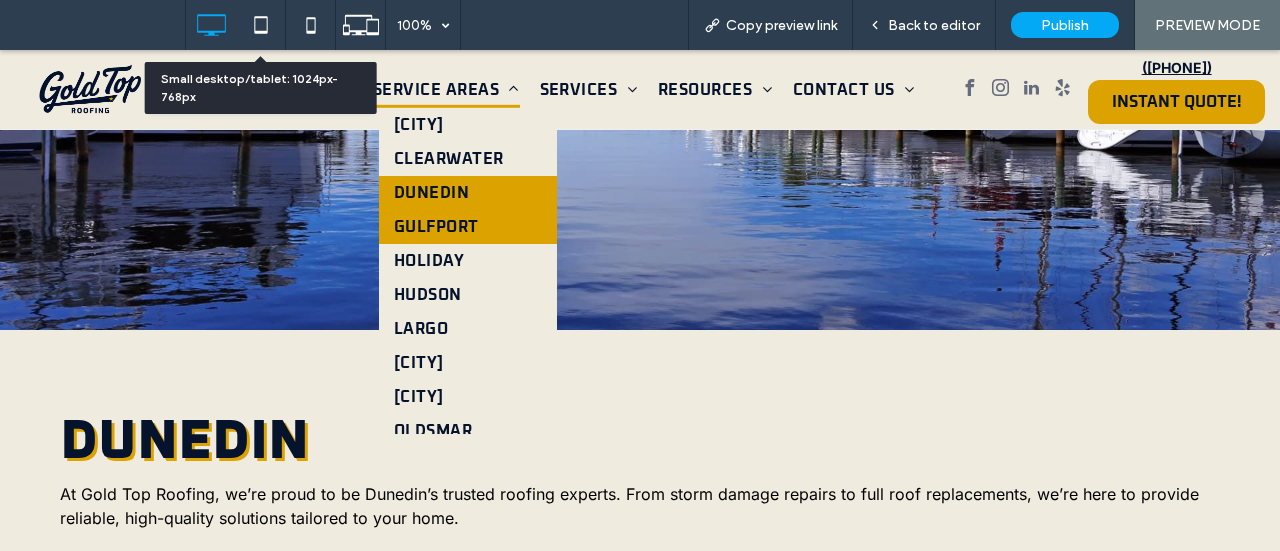 click on "Gulfport" at bounding box center (436, 227) 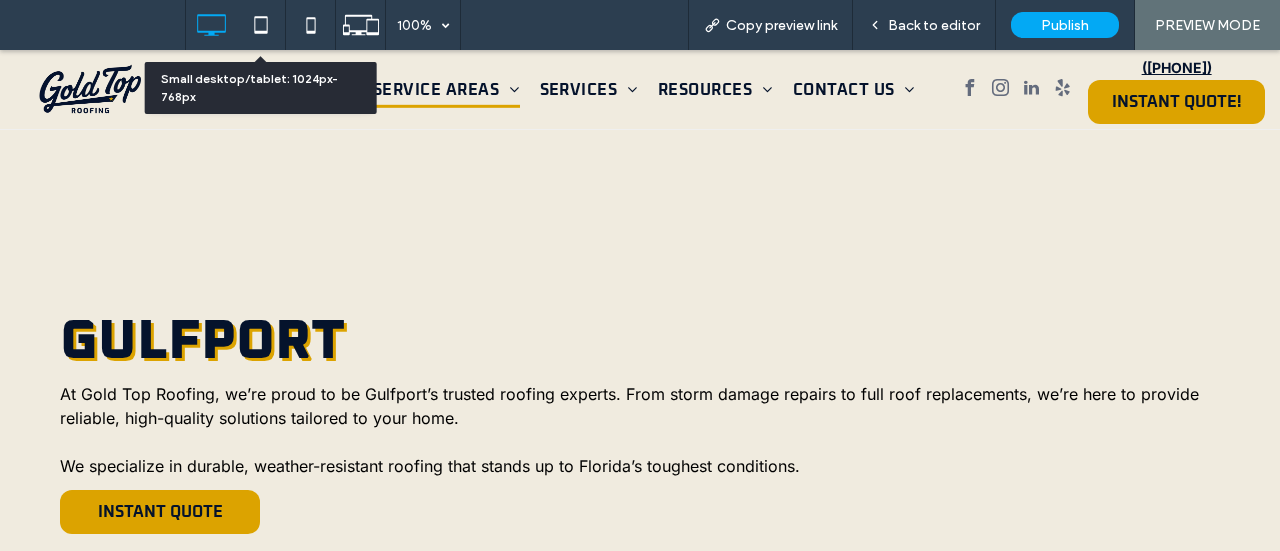 scroll, scrollTop: 0, scrollLeft: 0, axis: both 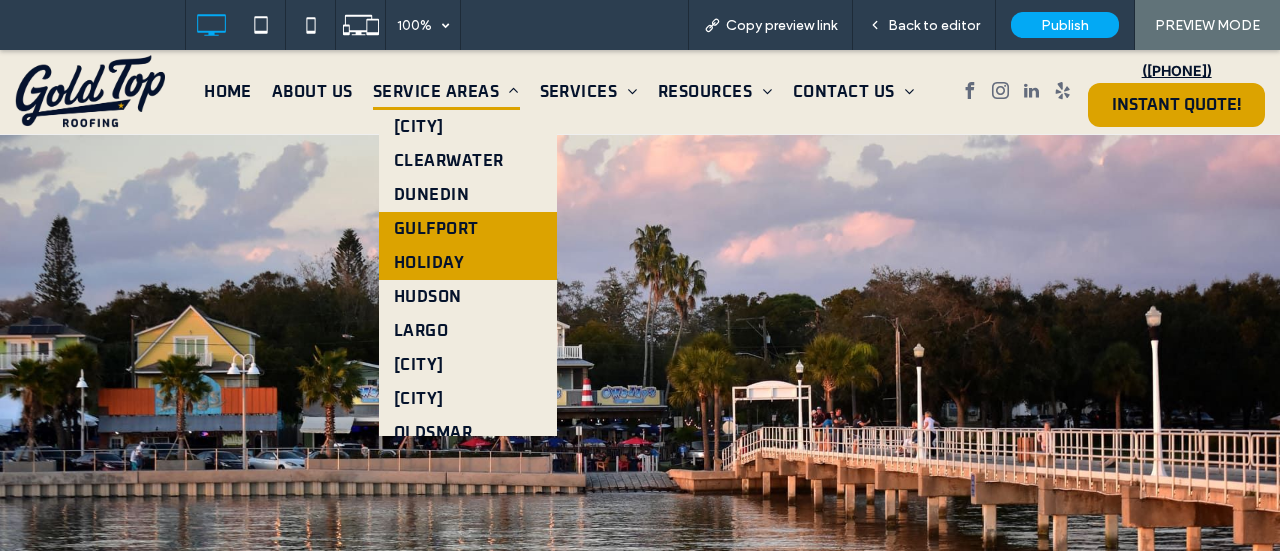 click on "Holiday" at bounding box center (429, 263) 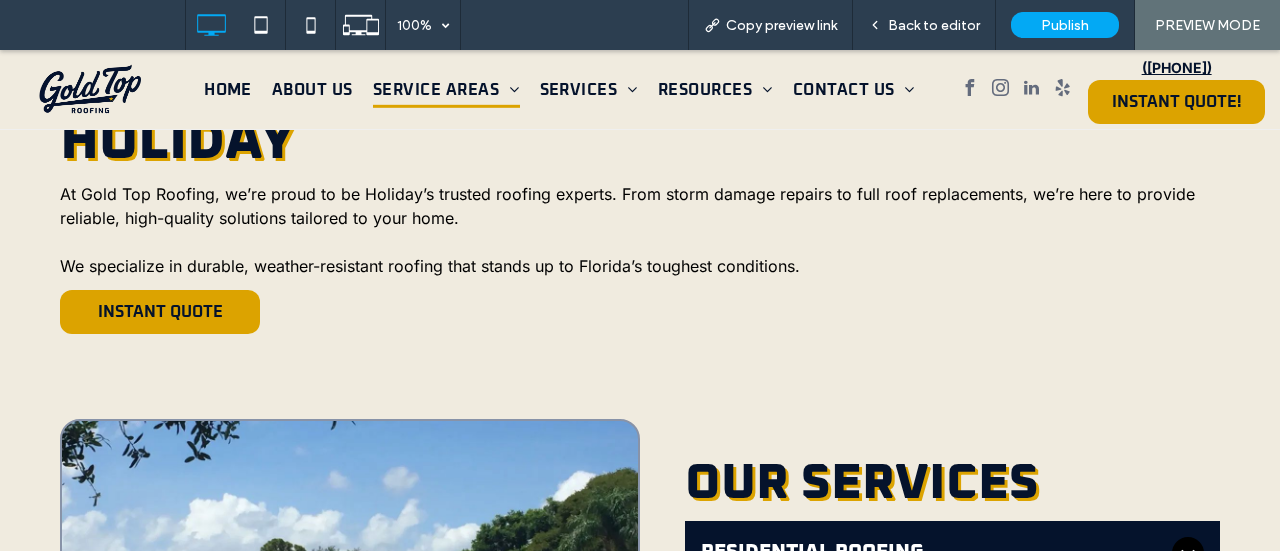 scroll, scrollTop: 900, scrollLeft: 0, axis: vertical 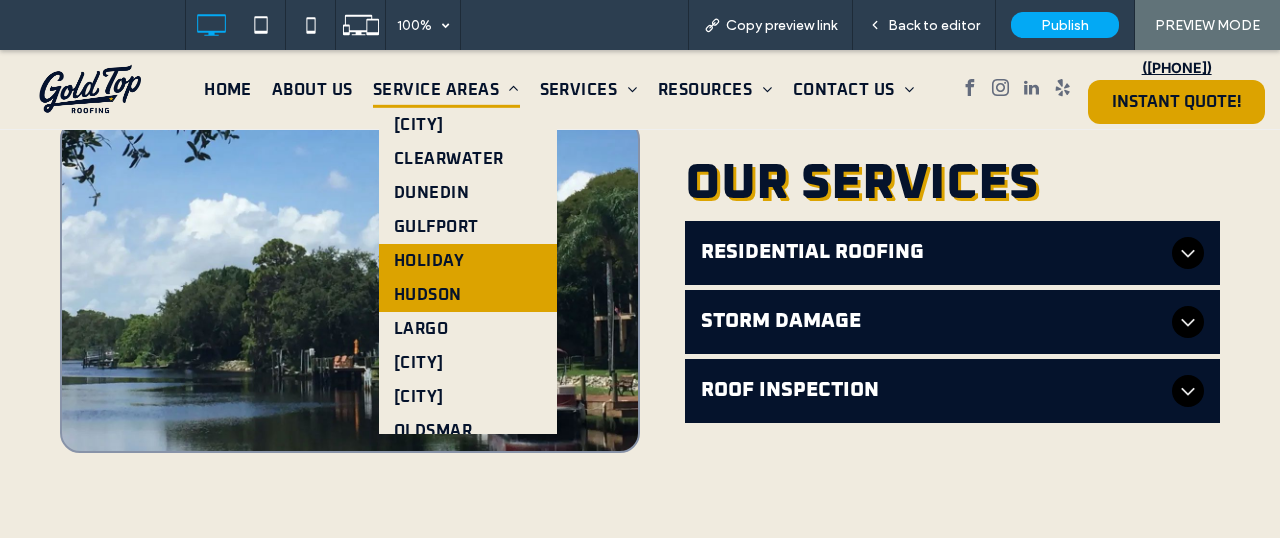 click on "Hudson" at bounding box center (428, 295) 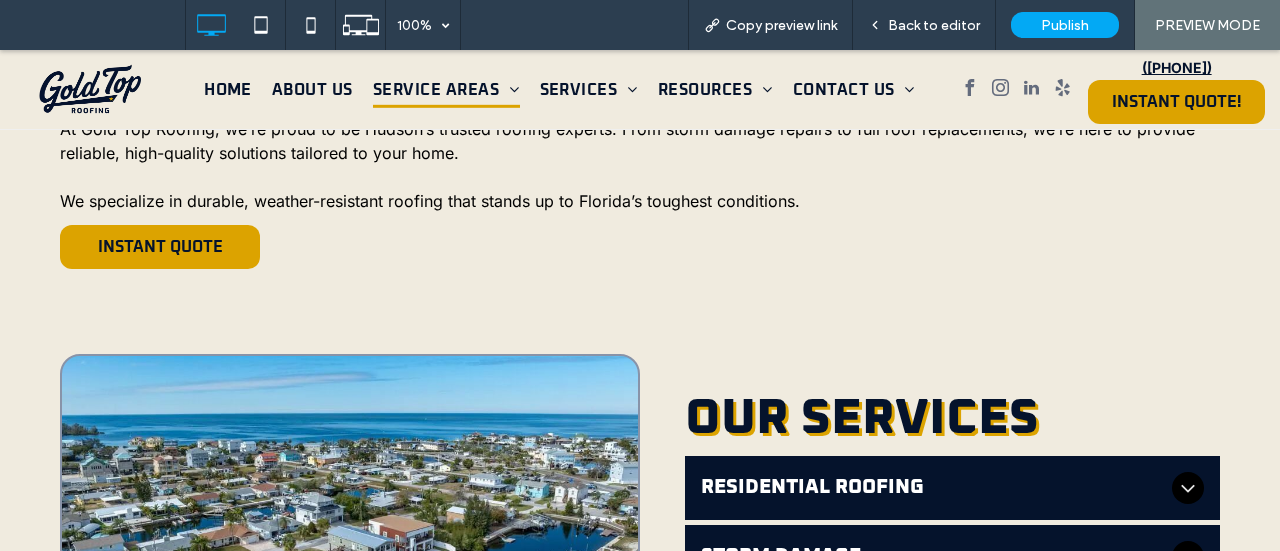 scroll, scrollTop: 900, scrollLeft: 0, axis: vertical 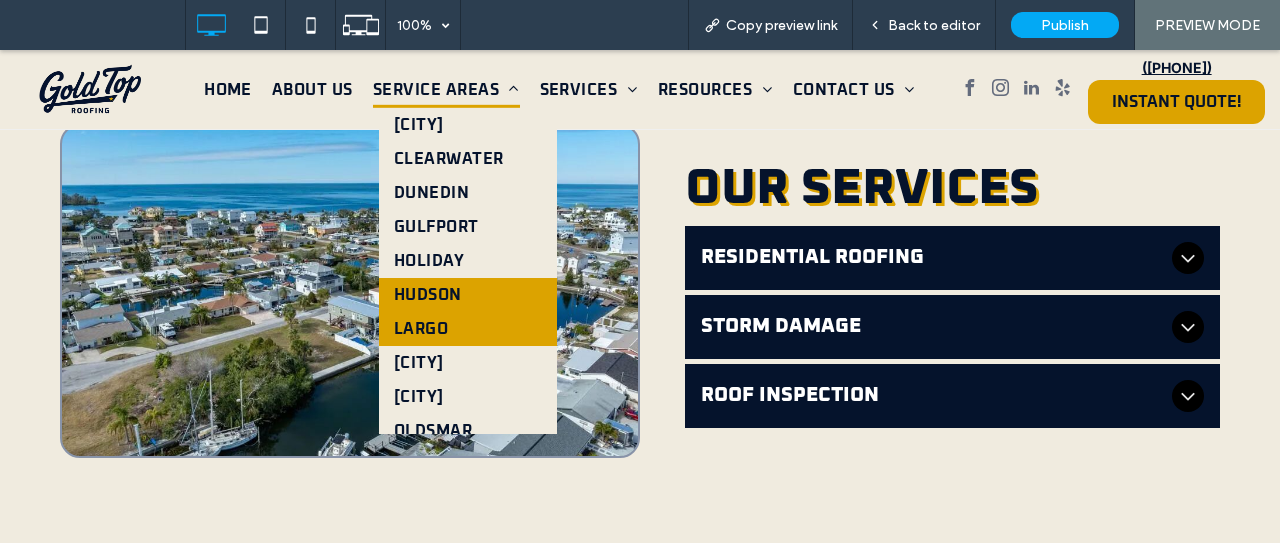 click on "Largo" at bounding box center (421, 329) 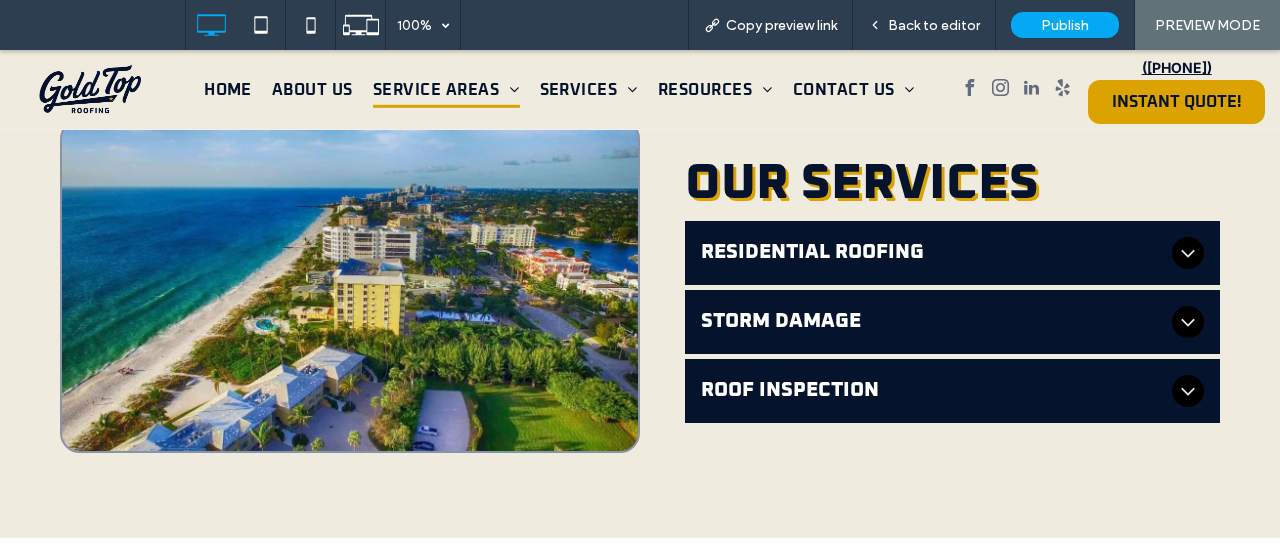 scroll, scrollTop: 894, scrollLeft: 0, axis: vertical 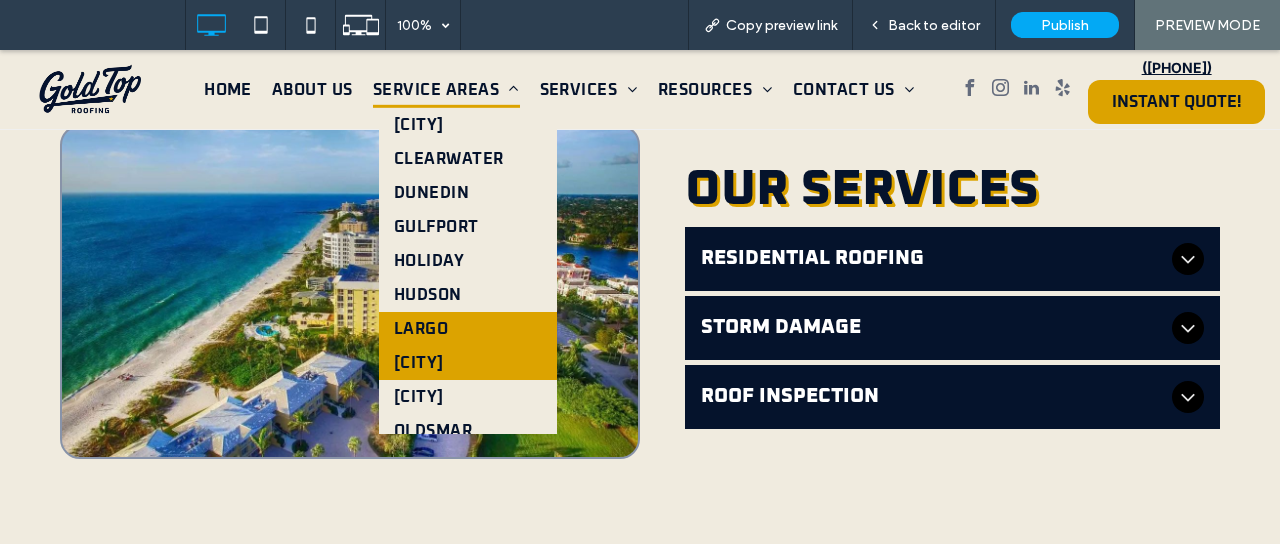 click on "[CITY]" at bounding box center [468, 363] 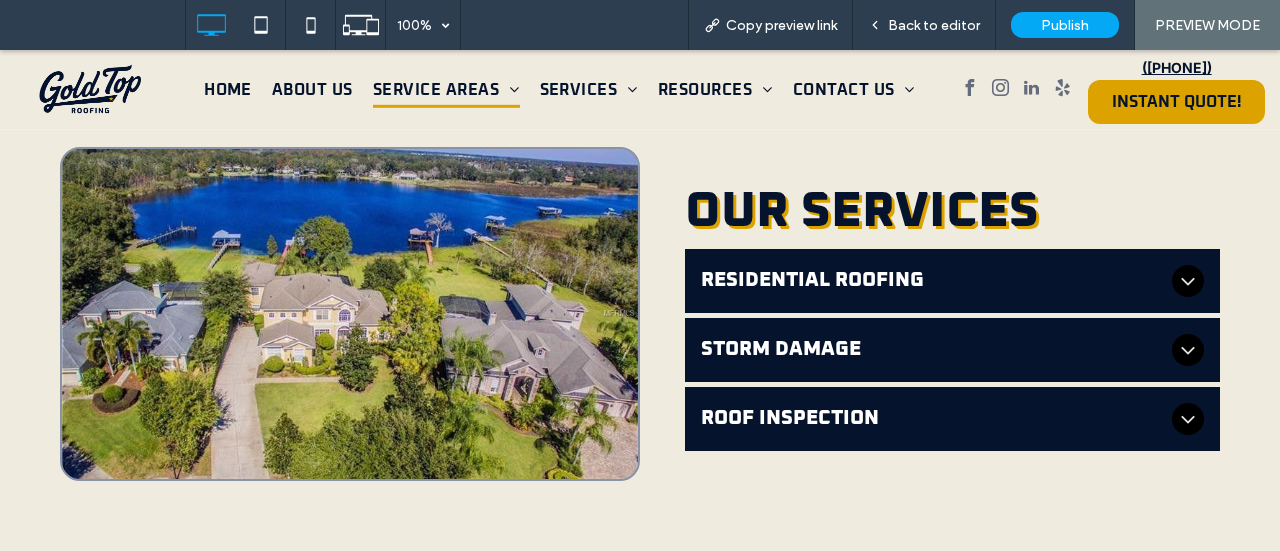 scroll, scrollTop: 1000, scrollLeft: 0, axis: vertical 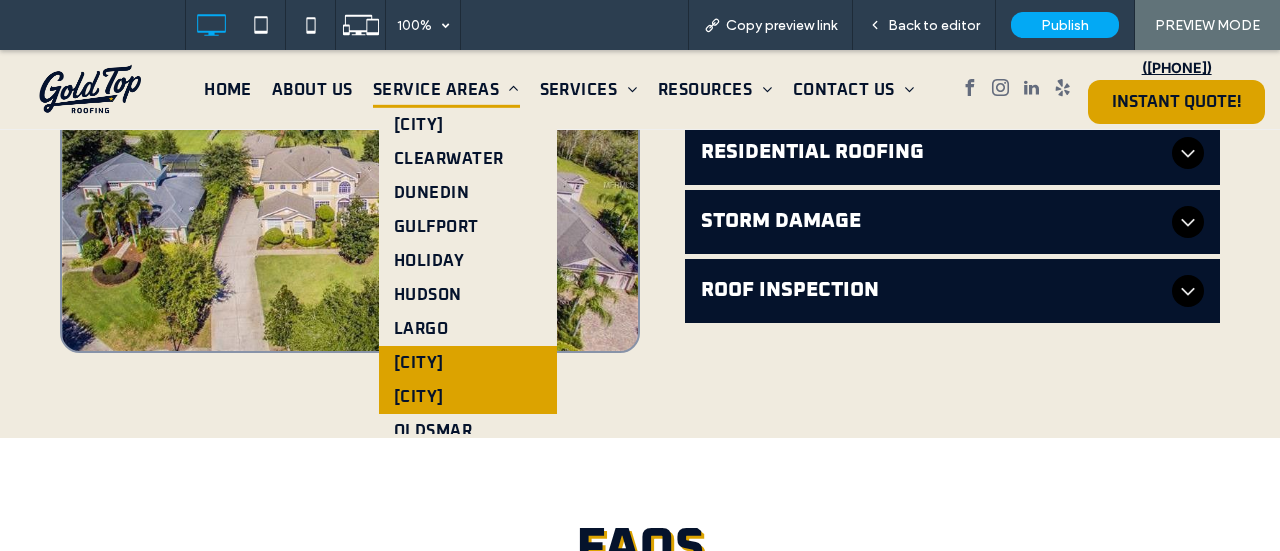 click on "[CITY]" at bounding box center (419, 397) 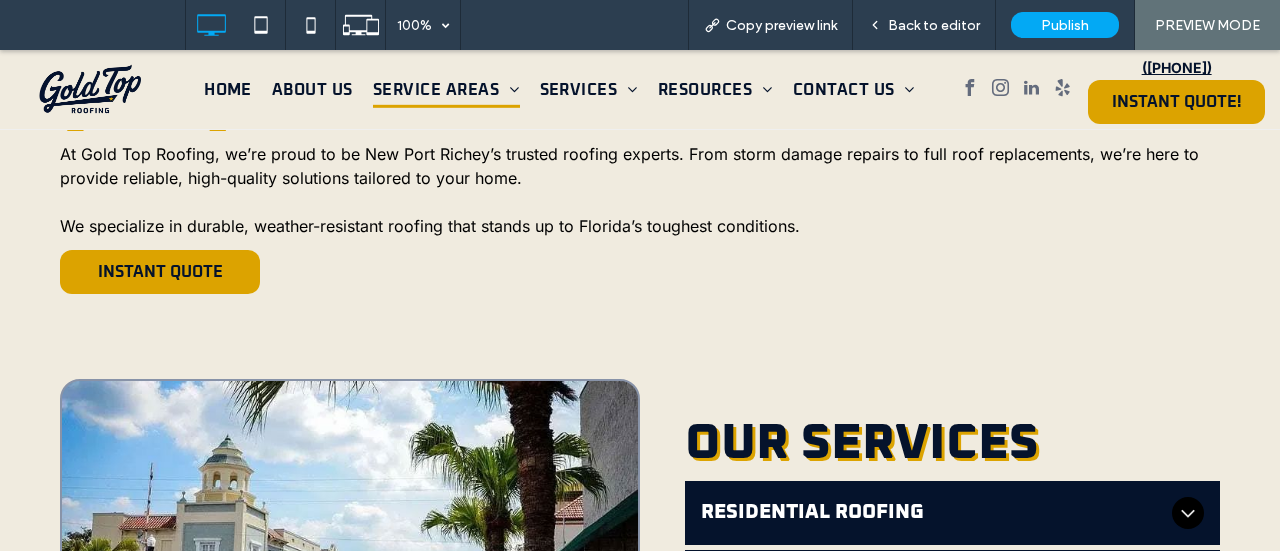 scroll, scrollTop: 400, scrollLeft: 0, axis: vertical 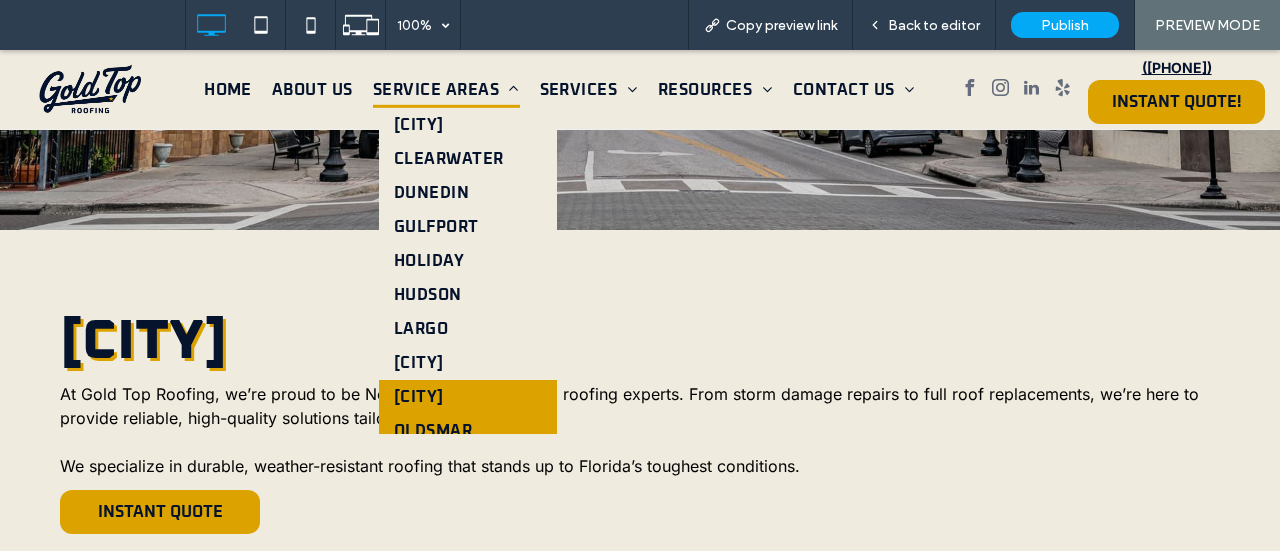 click on "Oldsmar" at bounding box center [433, 431] 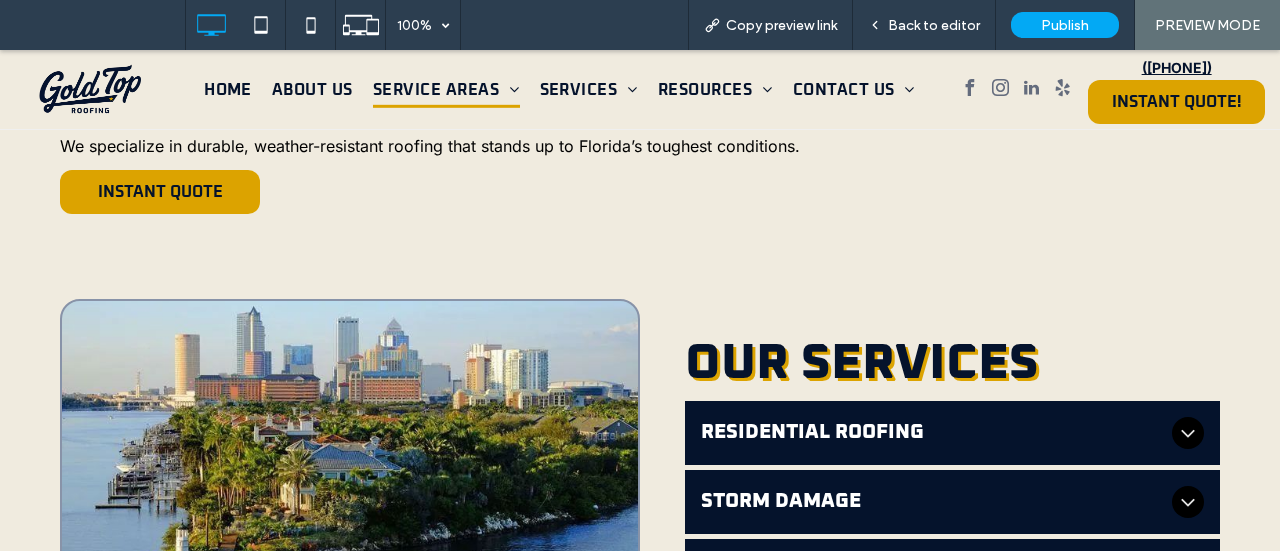 scroll, scrollTop: 700, scrollLeft: 0, axis: vertical 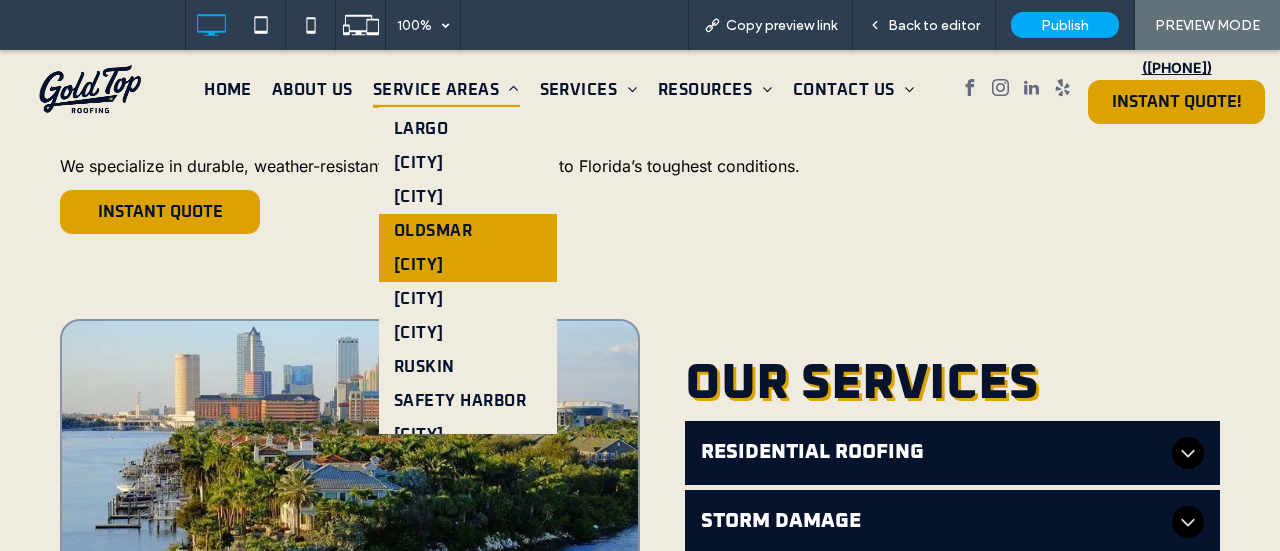 click on "[CITY]" at bounding box center [419, 265] 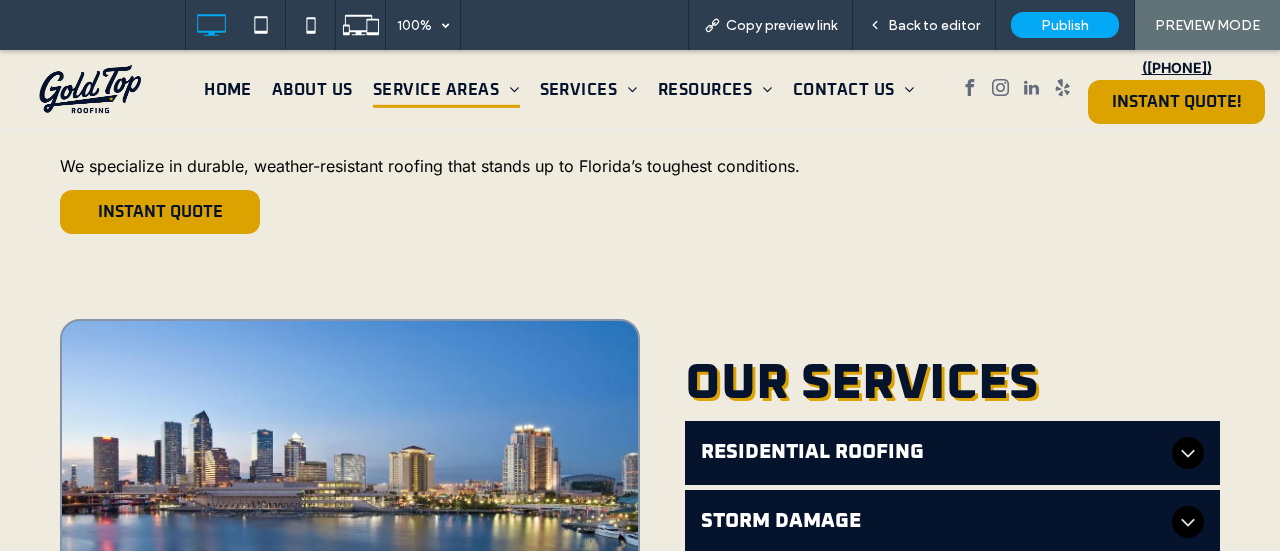 scroll, scrollTop: 900, scrollLeft: 0, axis: vertical 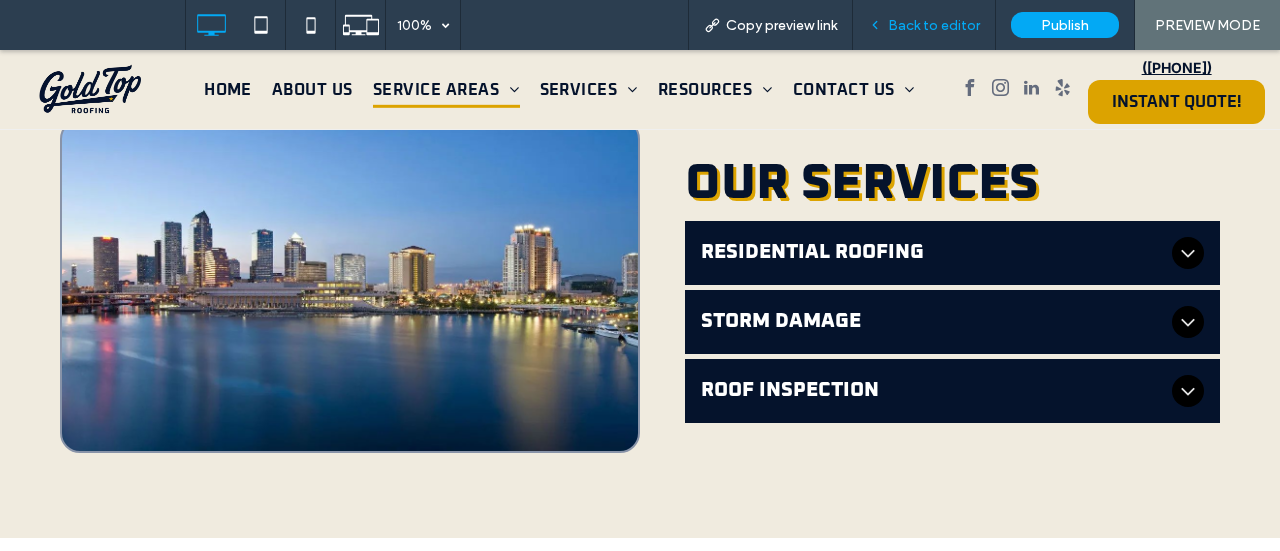click on "Back to editor" at bounding box center [934, 25] 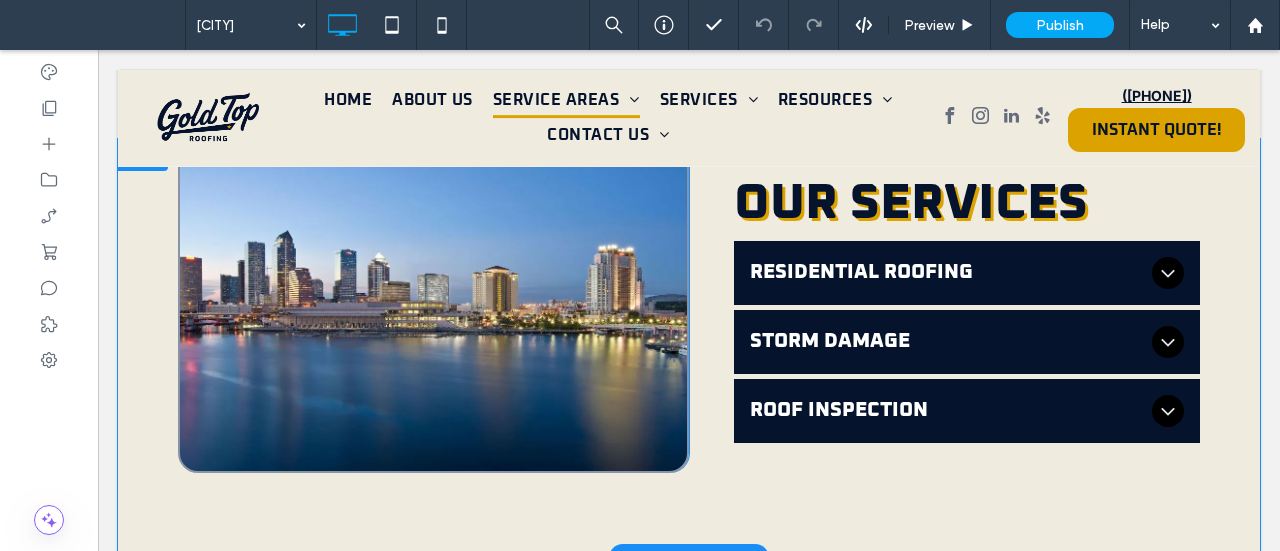 click on "Click To Paste" at bounding box center (433, 306) 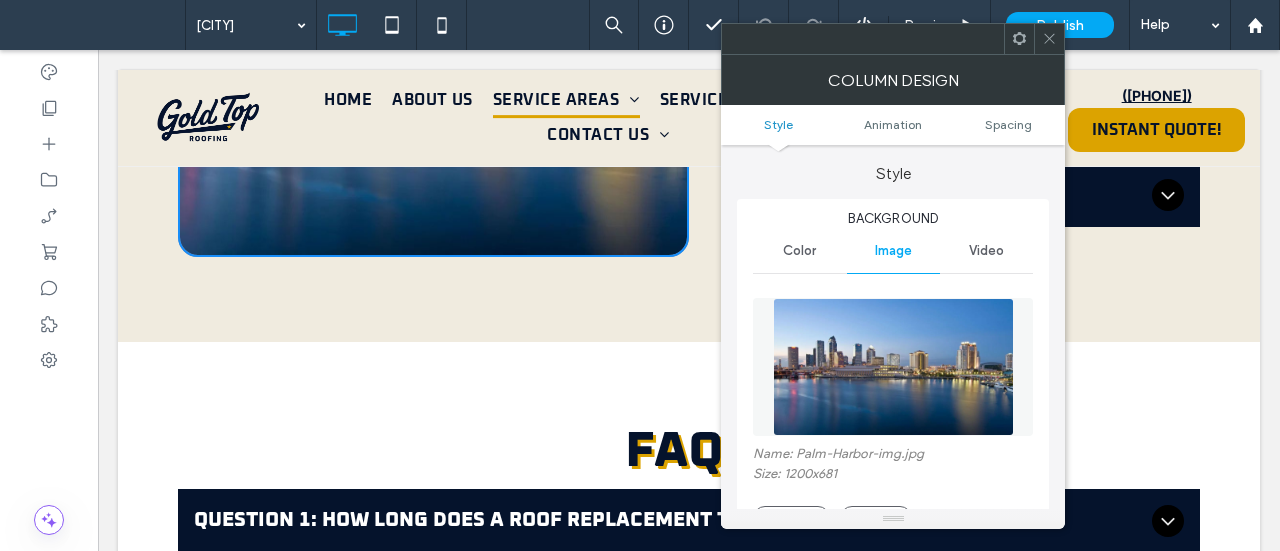 scroll, scrollTop: 1200, scrollLeft: 0, axis: vertical 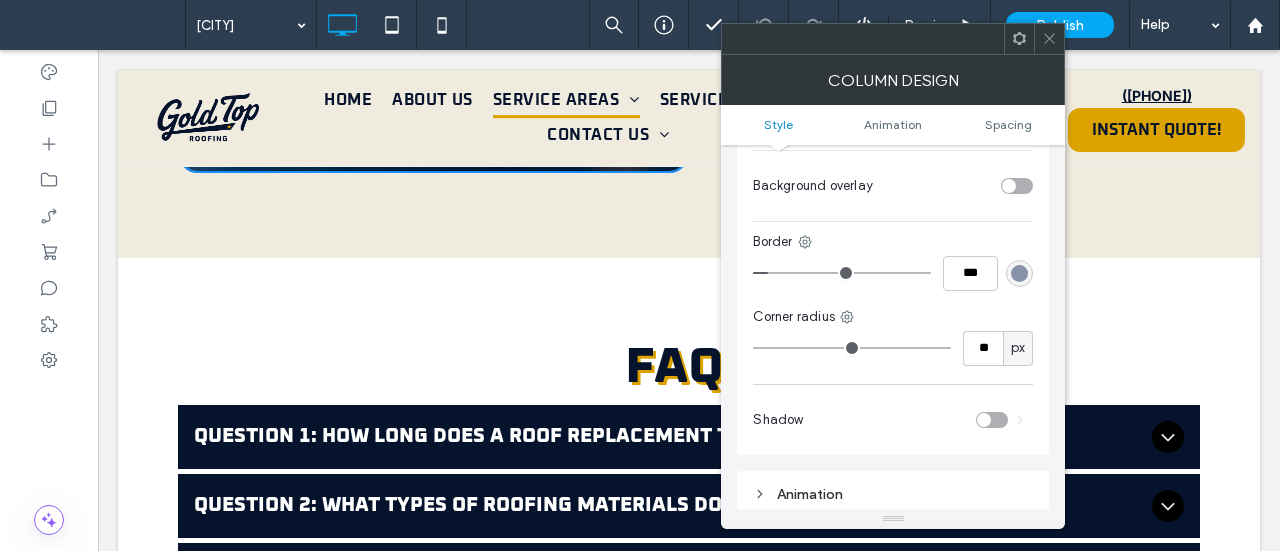 click 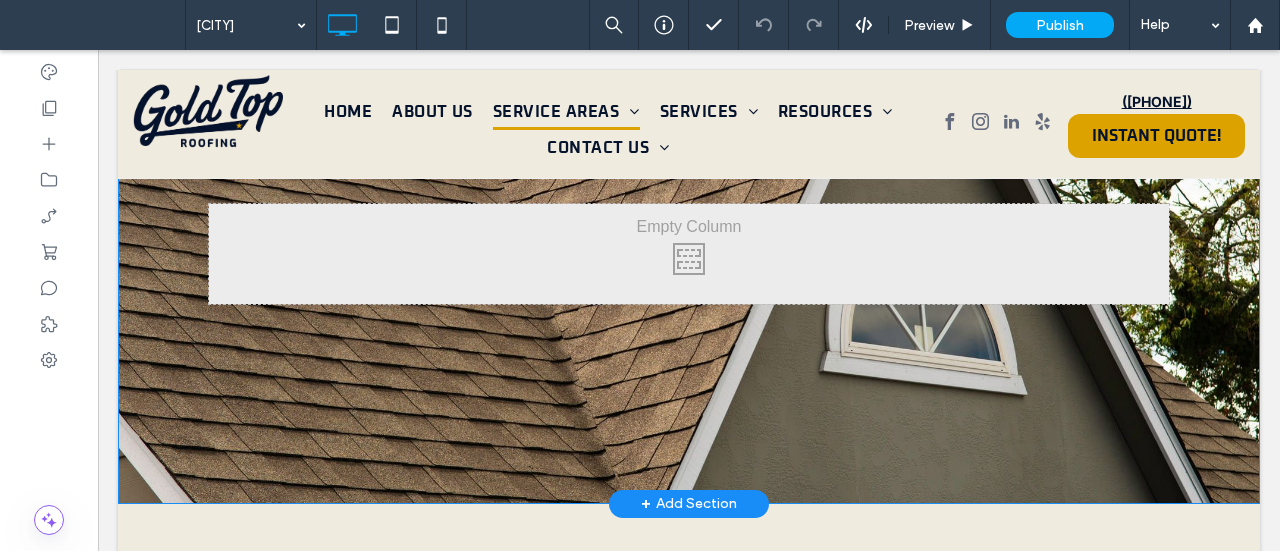 scroll, scrollTop: 0, scrollLeft: 0, axis: both 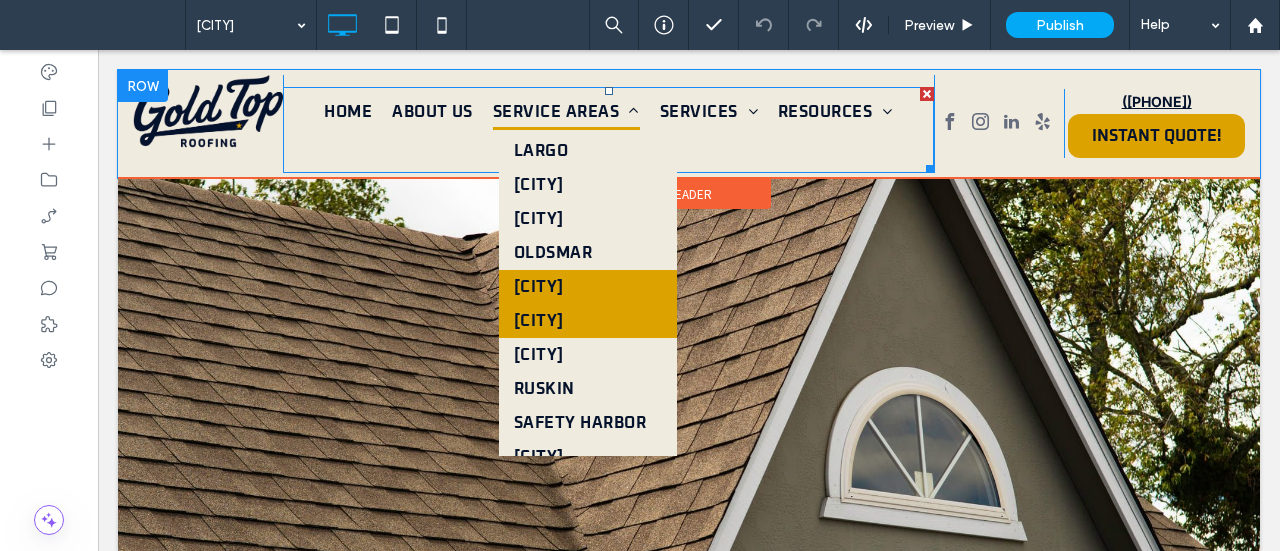 click on "[CITY]" at bounding box center (539, 321) 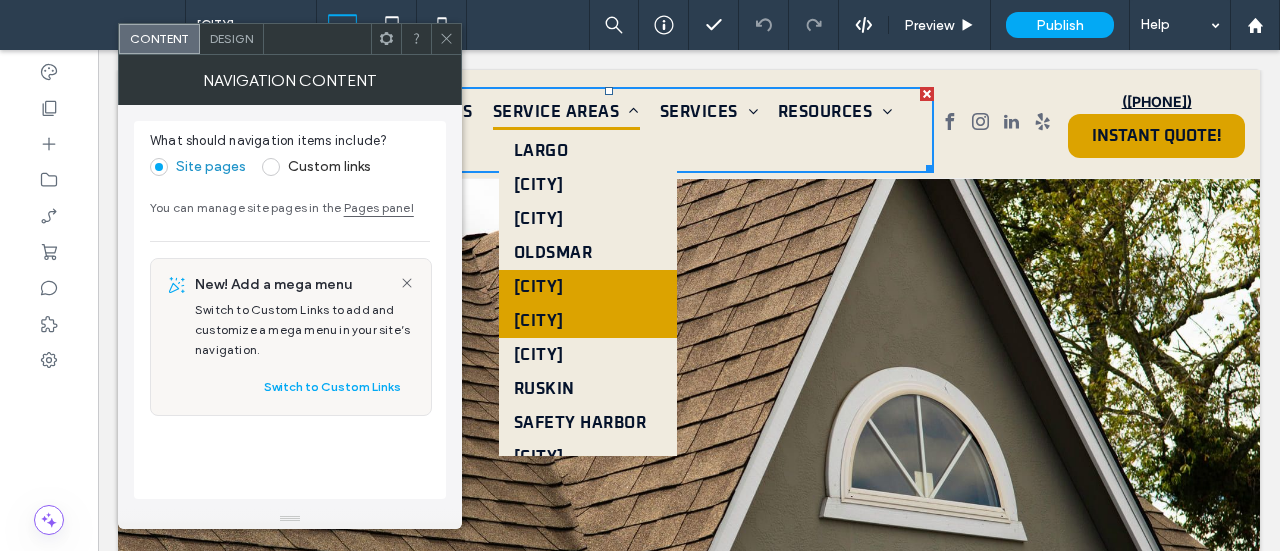 click on "[CITY]" at bounding box center (539, 321) 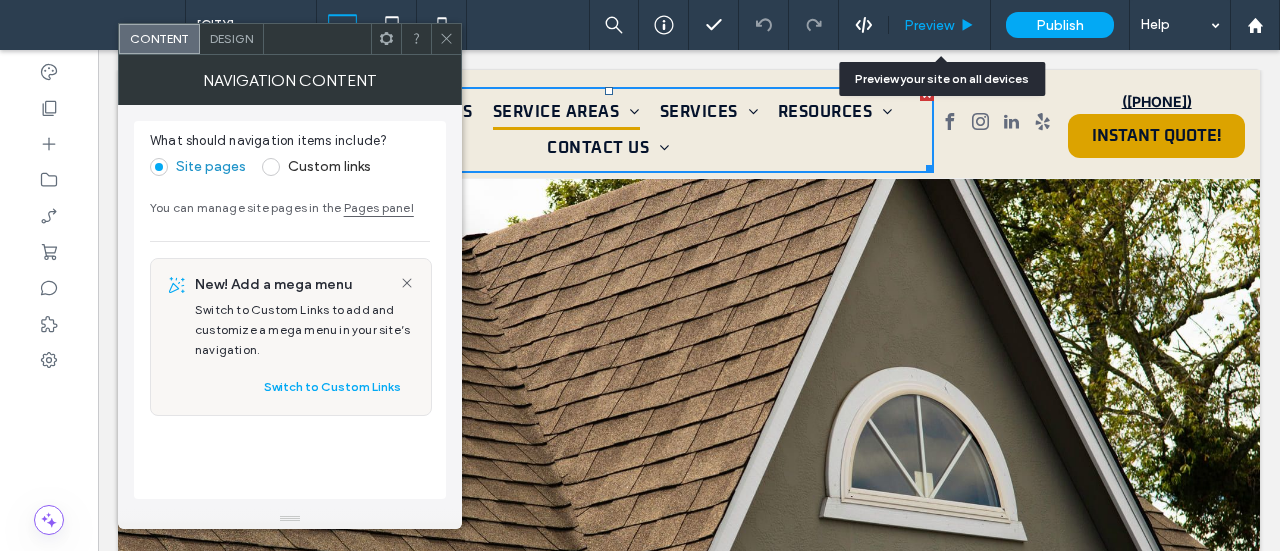 click on "Preview" at bounding box center (940, 25) 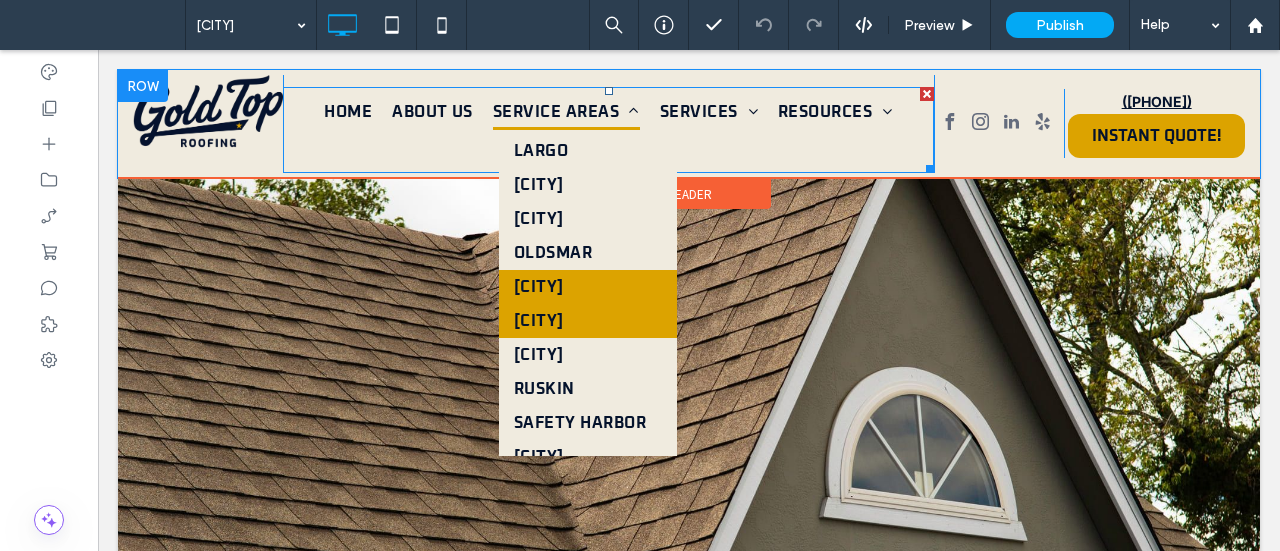 click on "[CITY]" at bounding box center [539, 321] 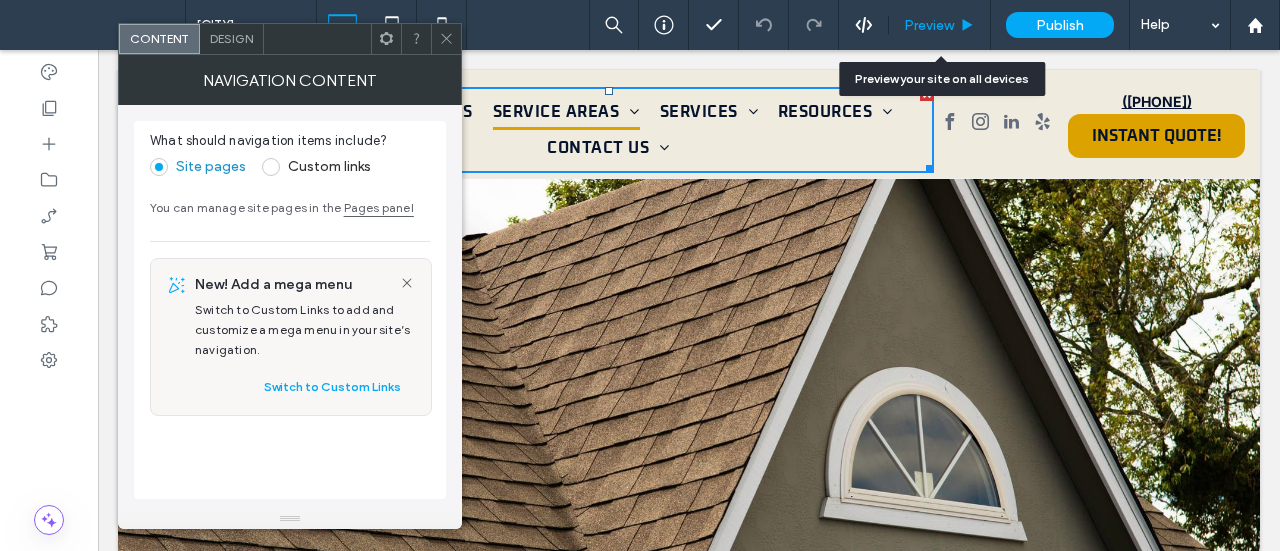 click on "Preview" at bounding box center [929, 25] 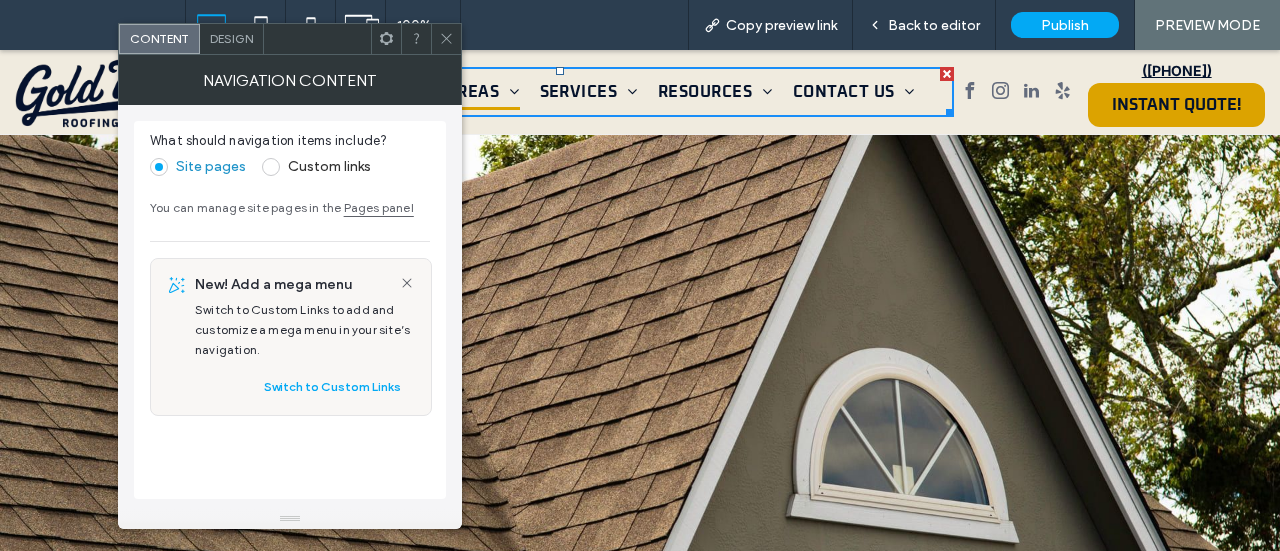 click 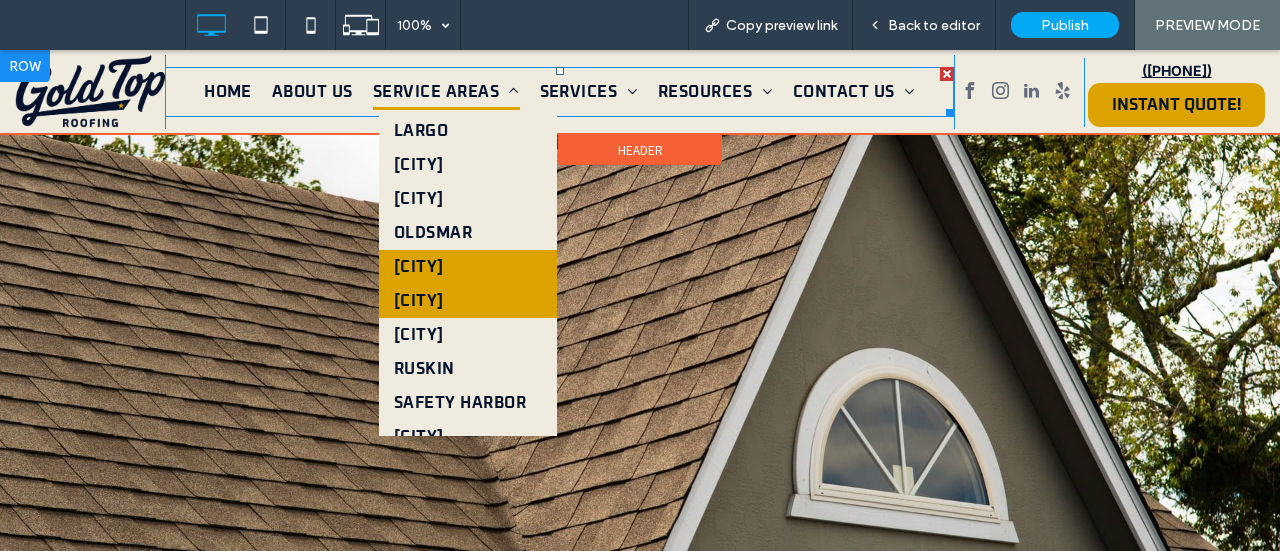 click on "[CITY]" at bounding box center (419, 301) 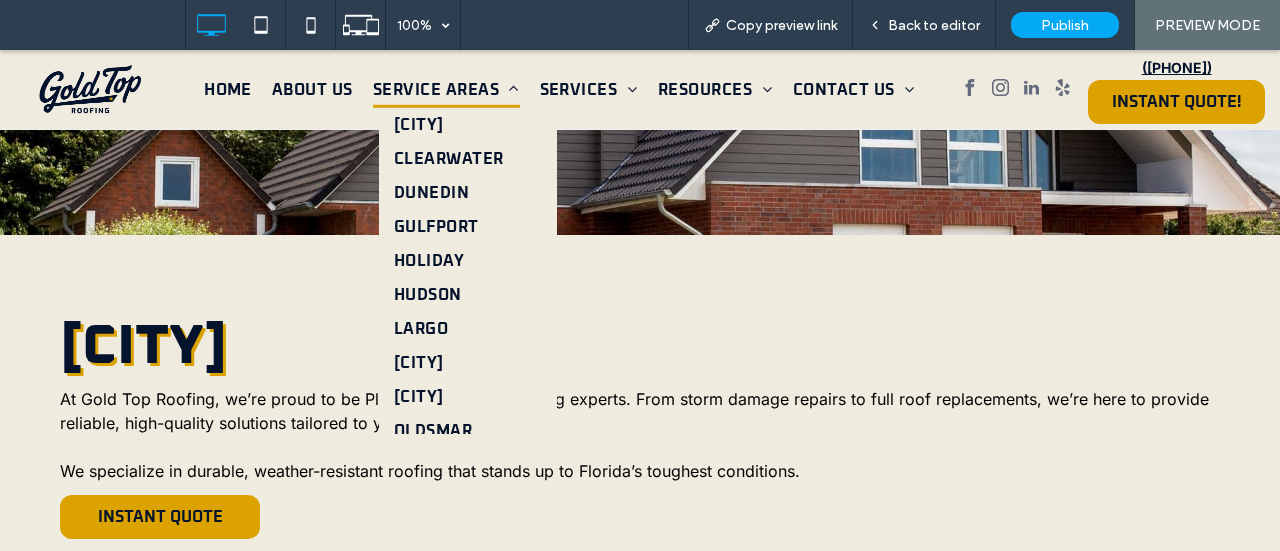 scroll, scrollTop: 395, scrollLeft: 0, axis: vertical 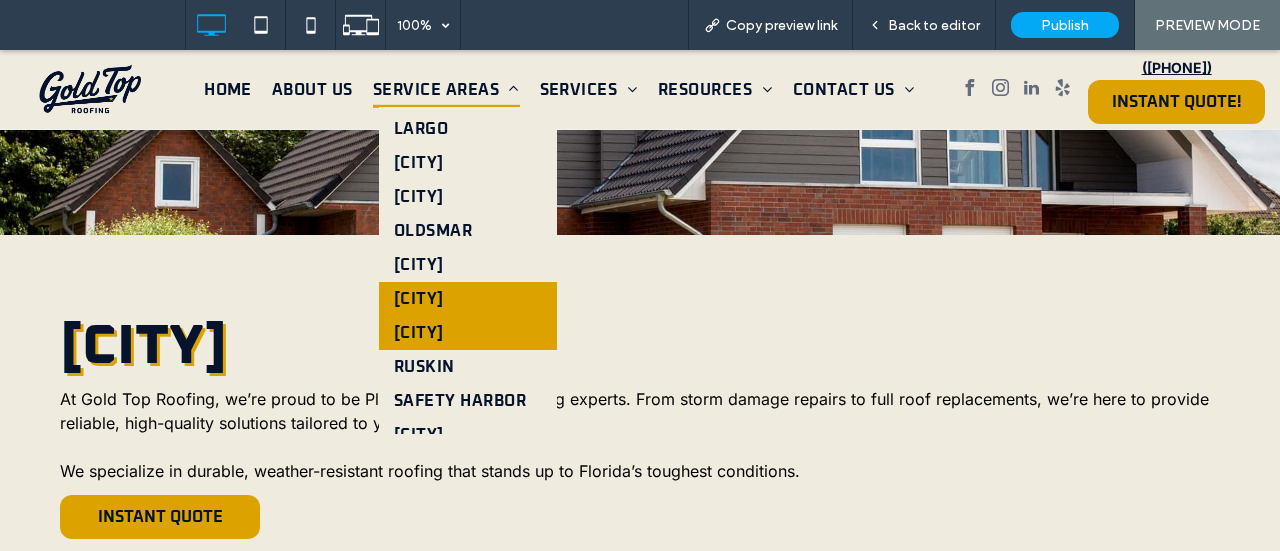 drag, startPoint x: 429, startPoint y: 339, endPoint x: 430, endPoint y: 385, distance: 46.010868 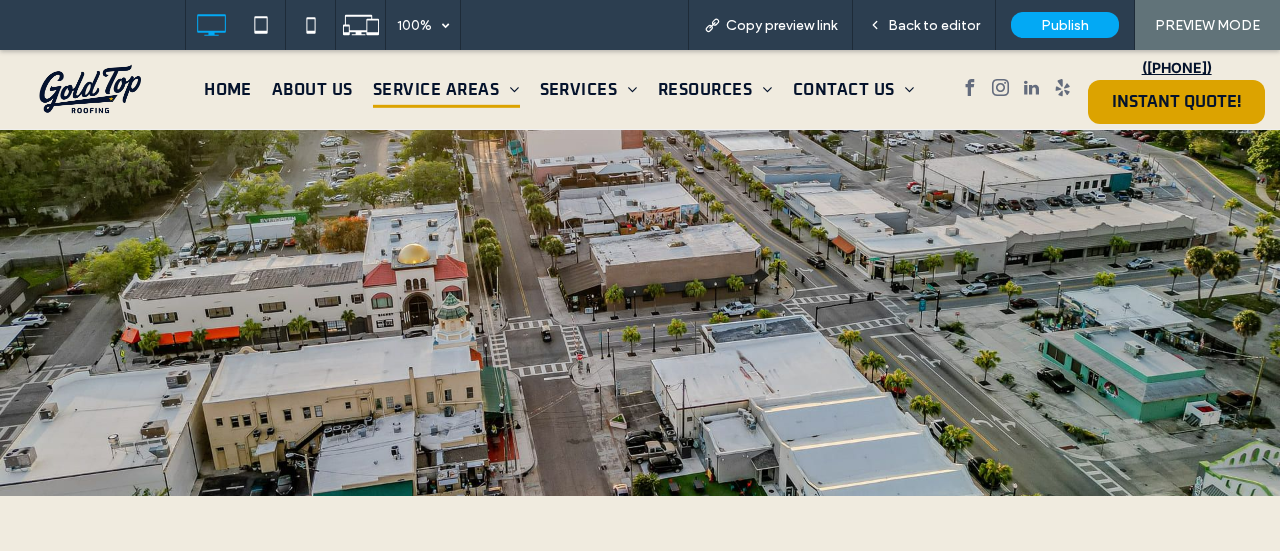 scroll, scrollTop: 0, scrollLeft: 0, axis: both 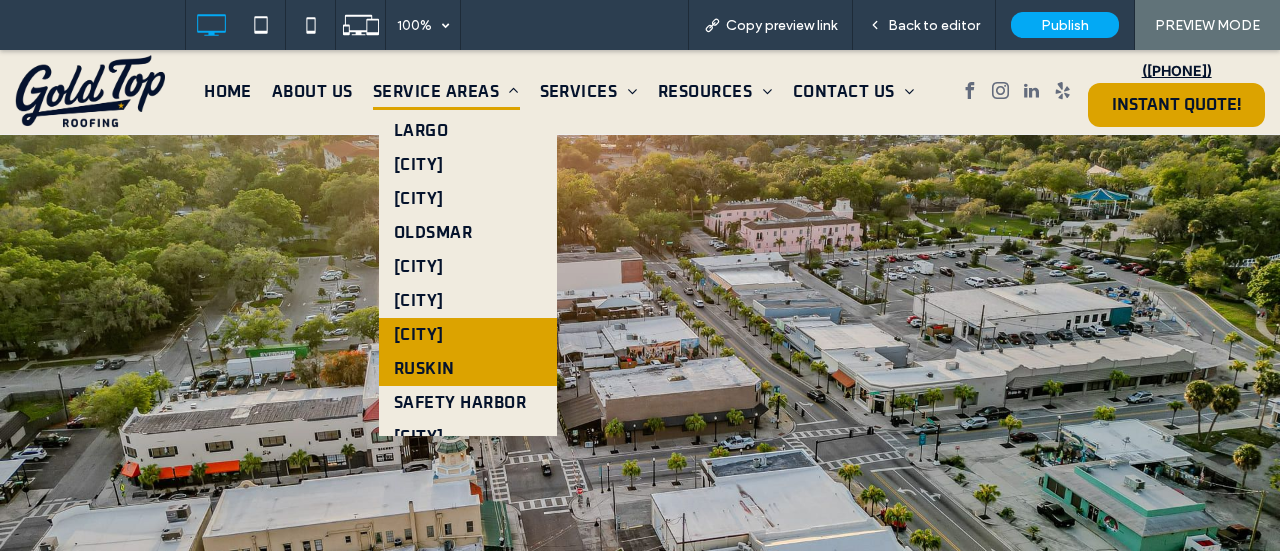 click on "Ruskin" at bounding box center (424, 369) 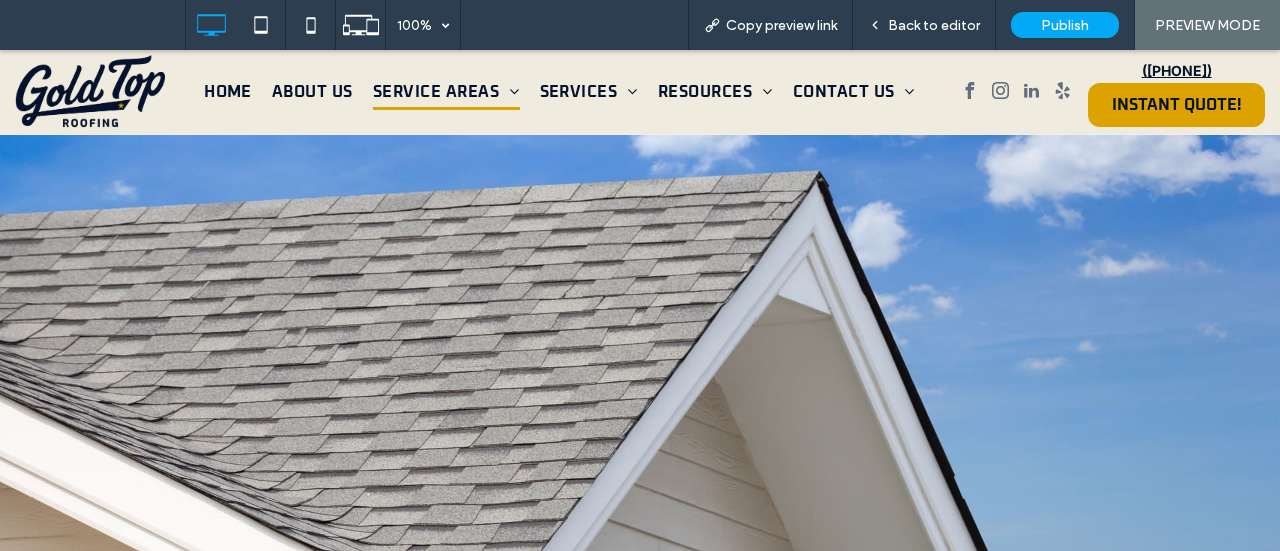 scroll, scrollTop: 0, scrollLeft: 0, axis: both 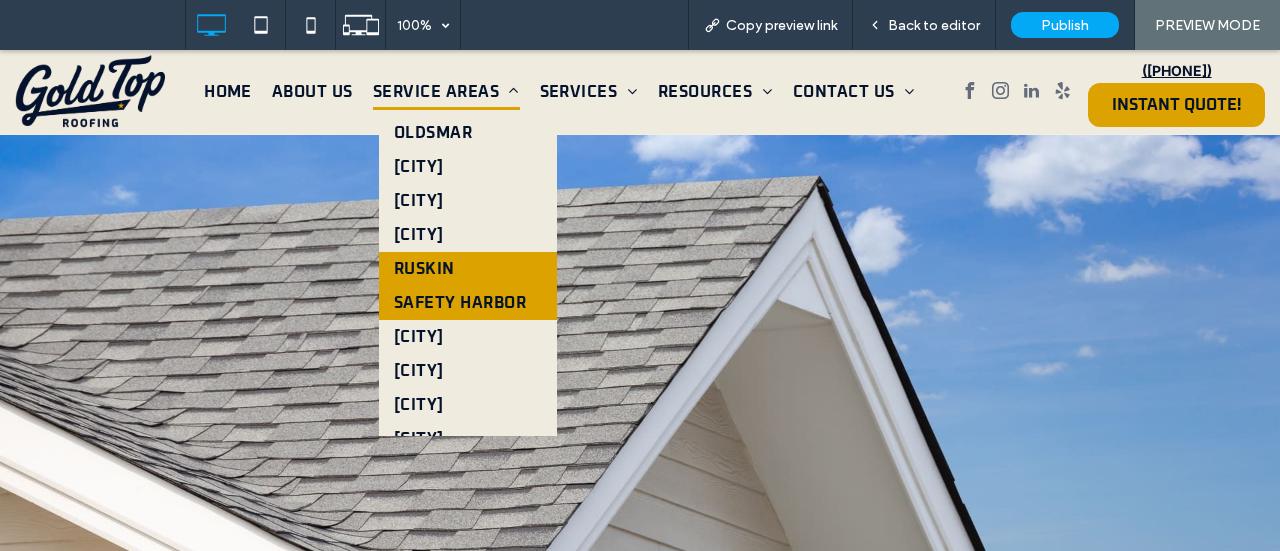 click on "Safety Harbor" at bounding box center (460, 303) 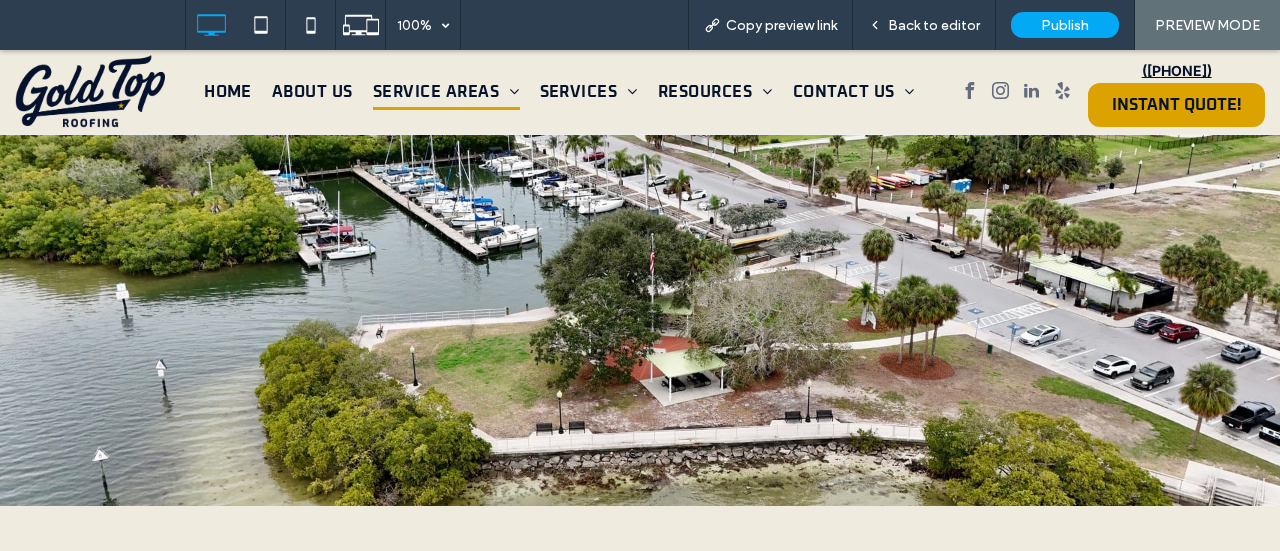 scroll, scrollTop: 0, scrollLeft: 0, axis: both 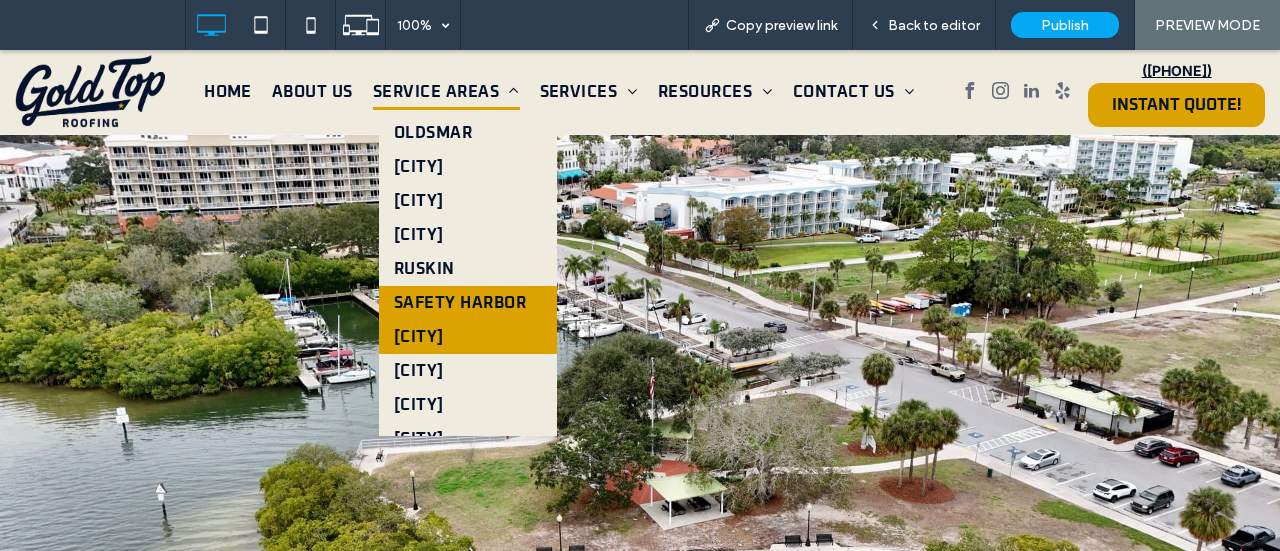 drag, startPoint x: 442, startPoint y: 348, endPoint x: 510, endPoint y: 249, distance: 120.10412 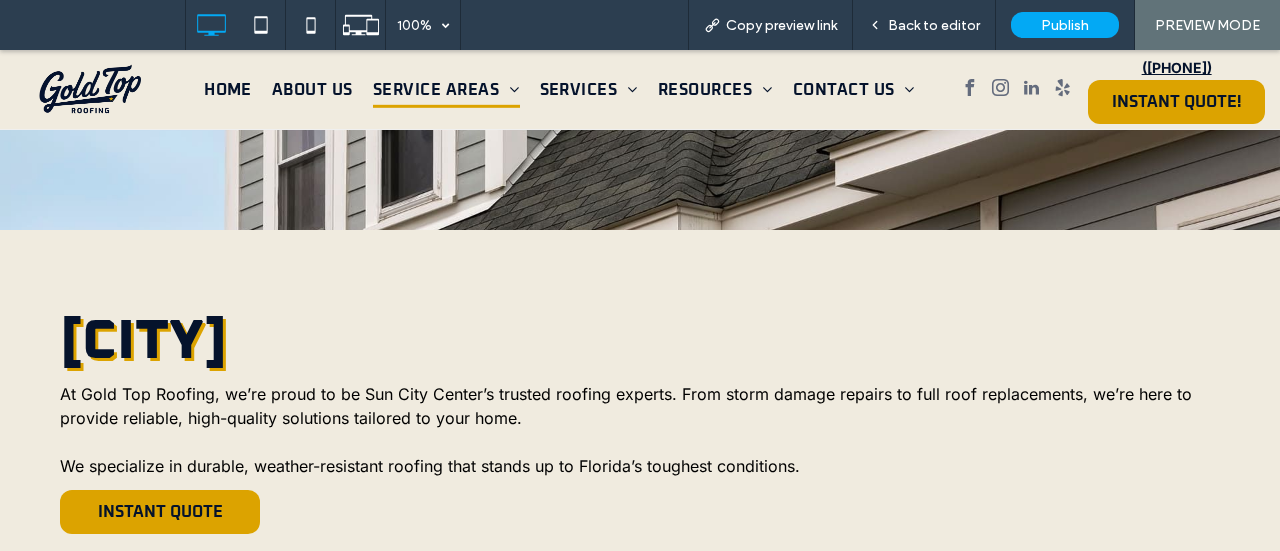 scroll, scrollTop: 400, scrollLeft: 0, axis: vertical 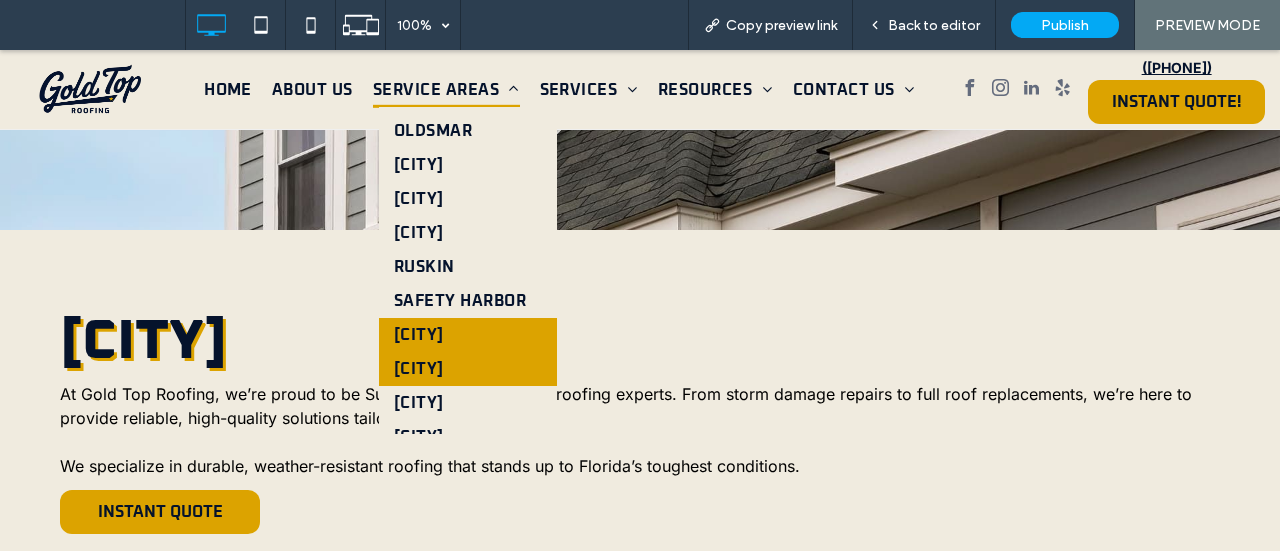 click on "[CITY]" at bounding box center [419, 369] 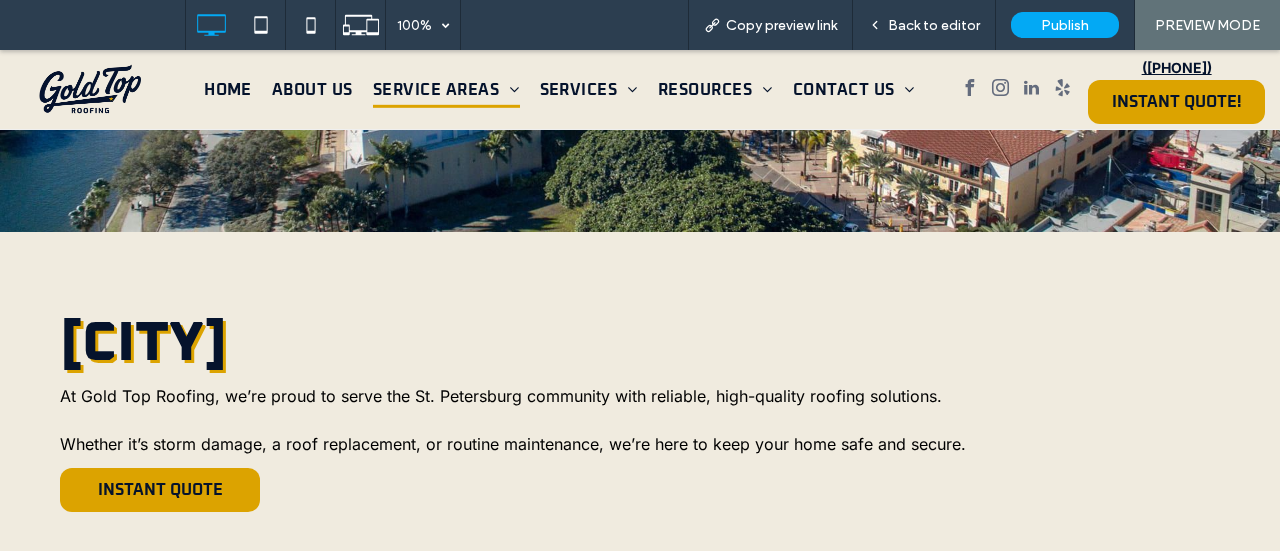 scroll, scrollTop: 300, scrollLeft: 0, axis: vertical 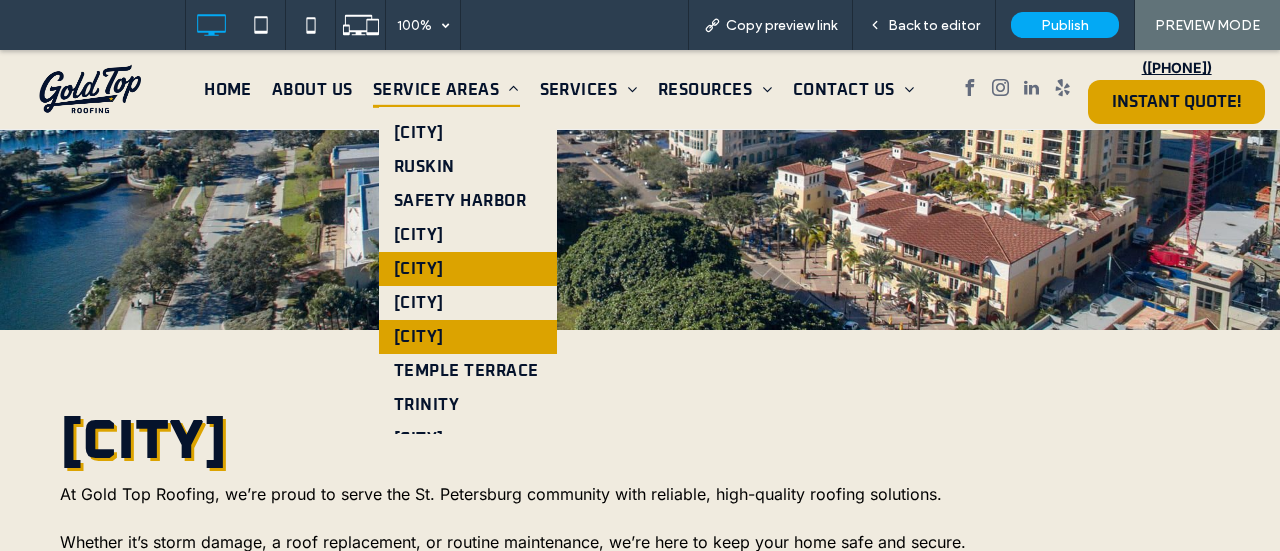 drag, startPoint x: 467, startPoint y: 343, endPoint x: 540, endPoint y: 313, distance: 78.92401 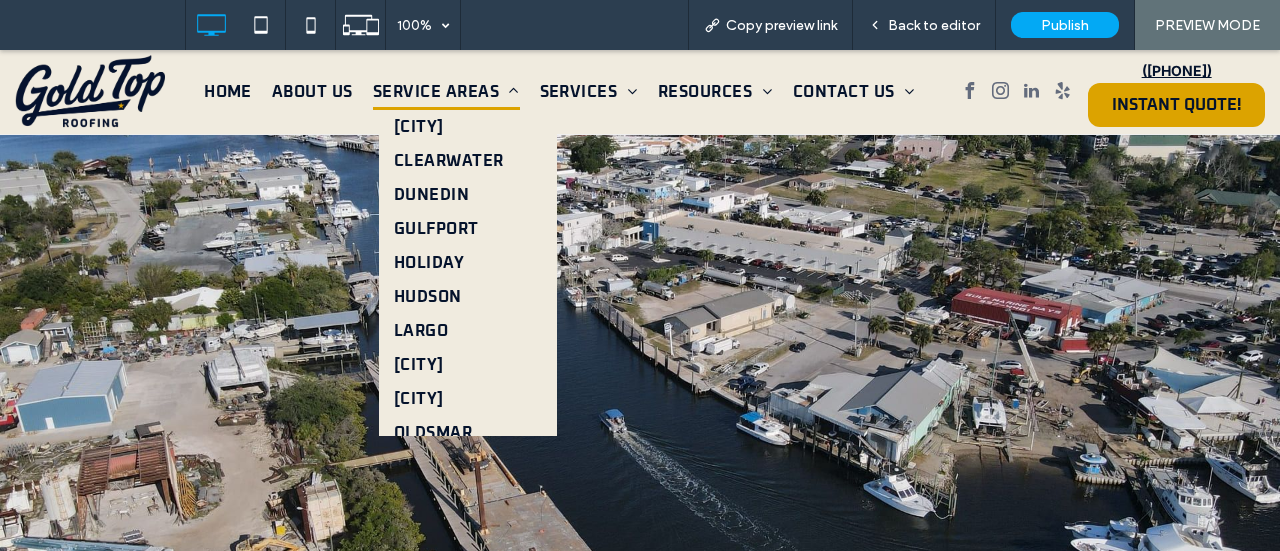 scroll, scrollTop: 0, scrollLeft: 0, axis: both 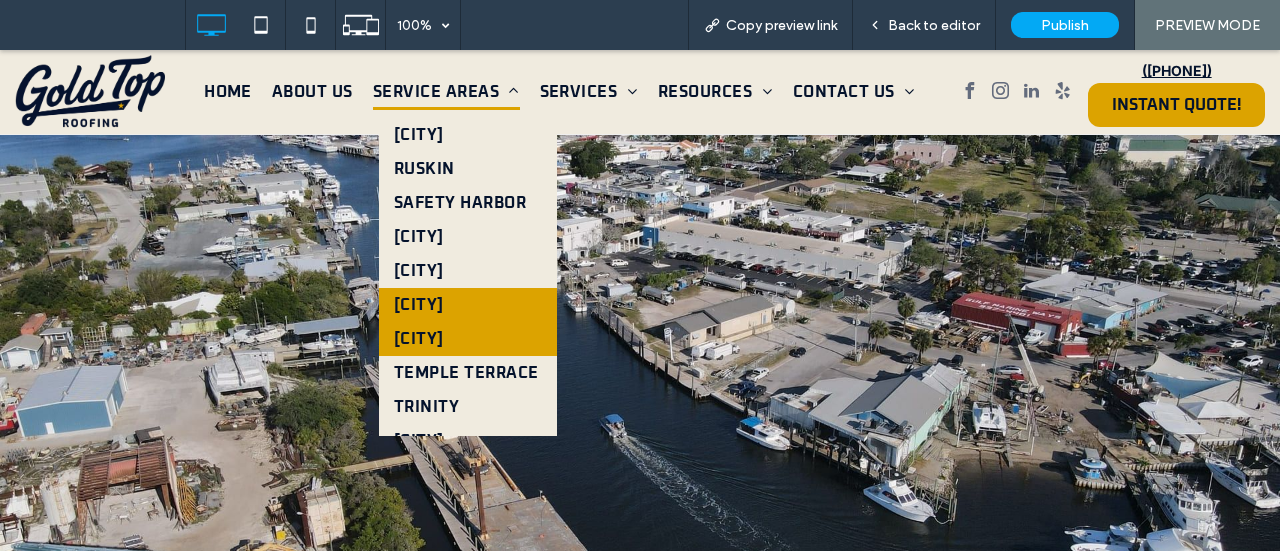 click on "[CITY]" at bounding box center [468, 305] 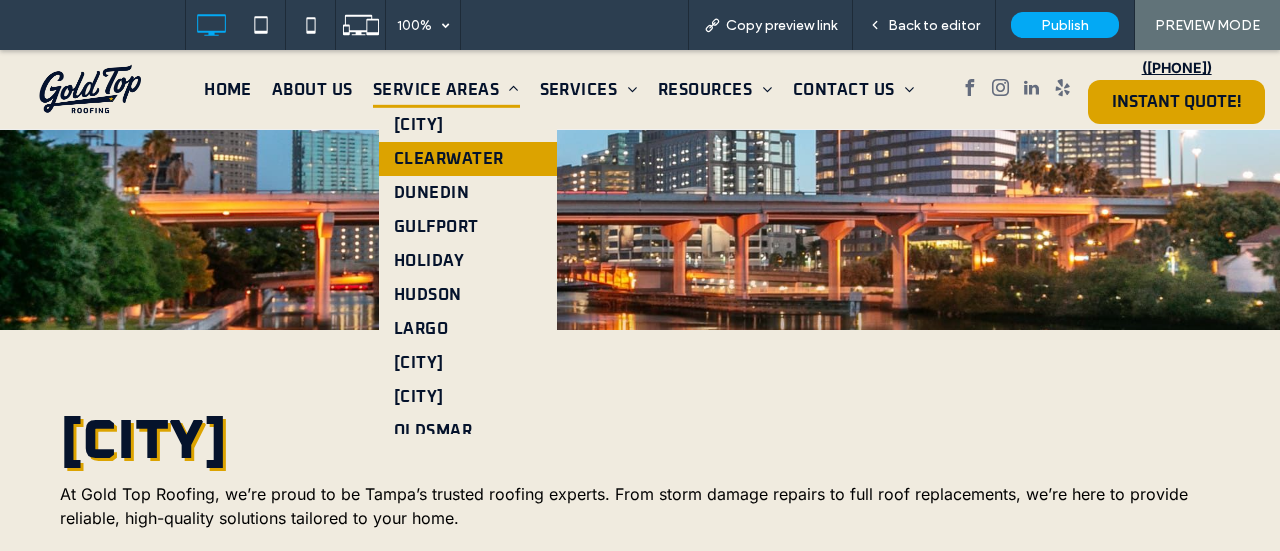 scroll, scrollTop: 295, scrollLeft: 0, axis: vertical 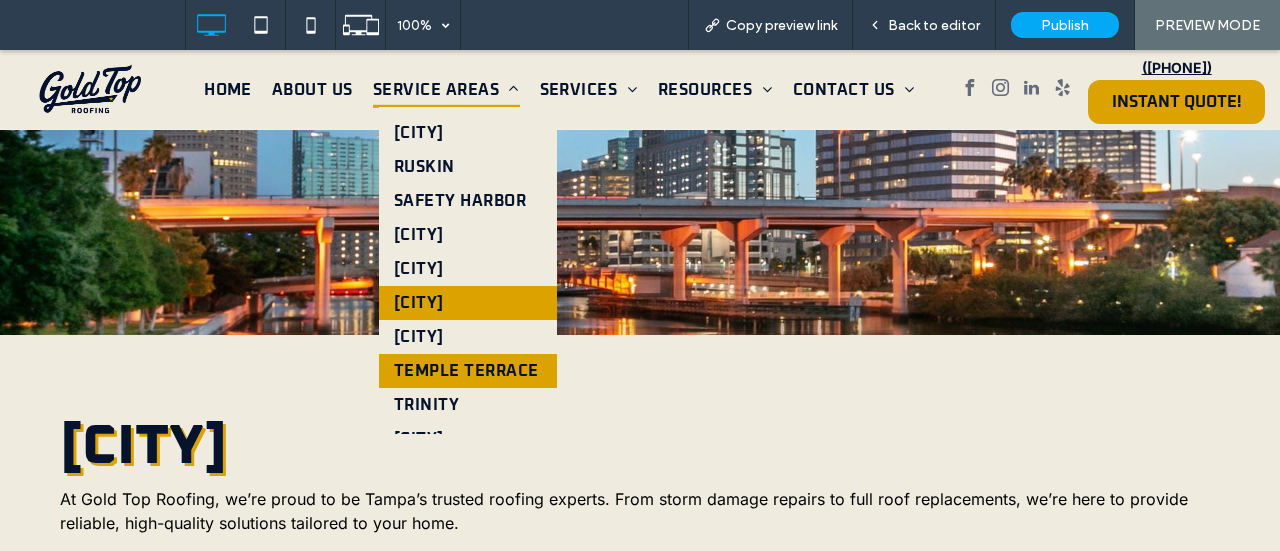 click on "Temple Terrace" at bounding box center [466, 371] 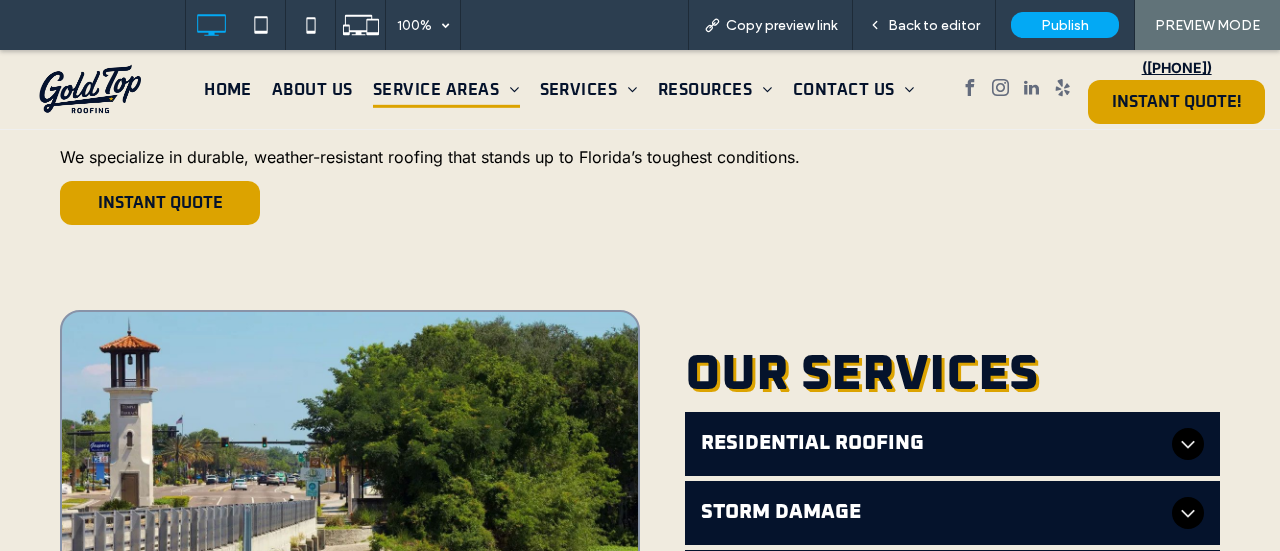 scroll, scrollTop: 800, scrollLeft: 0, axis: vertical 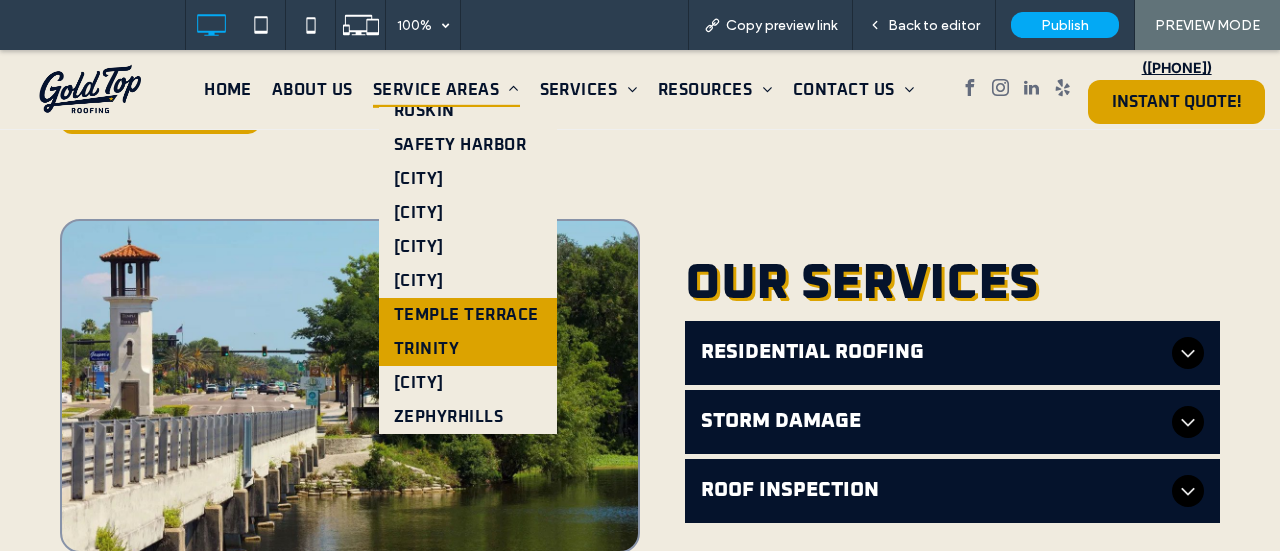 click on "Trinity" at bounding box center [426, 349] 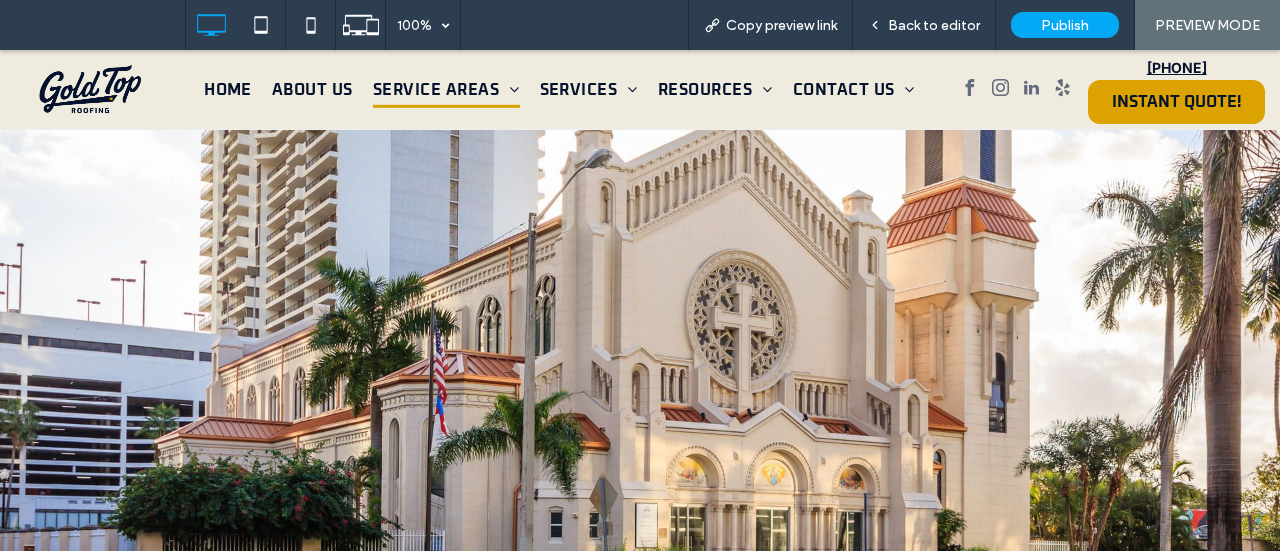 scroll, scrollTop: 800, scrollLeft: 0, axis: vertical 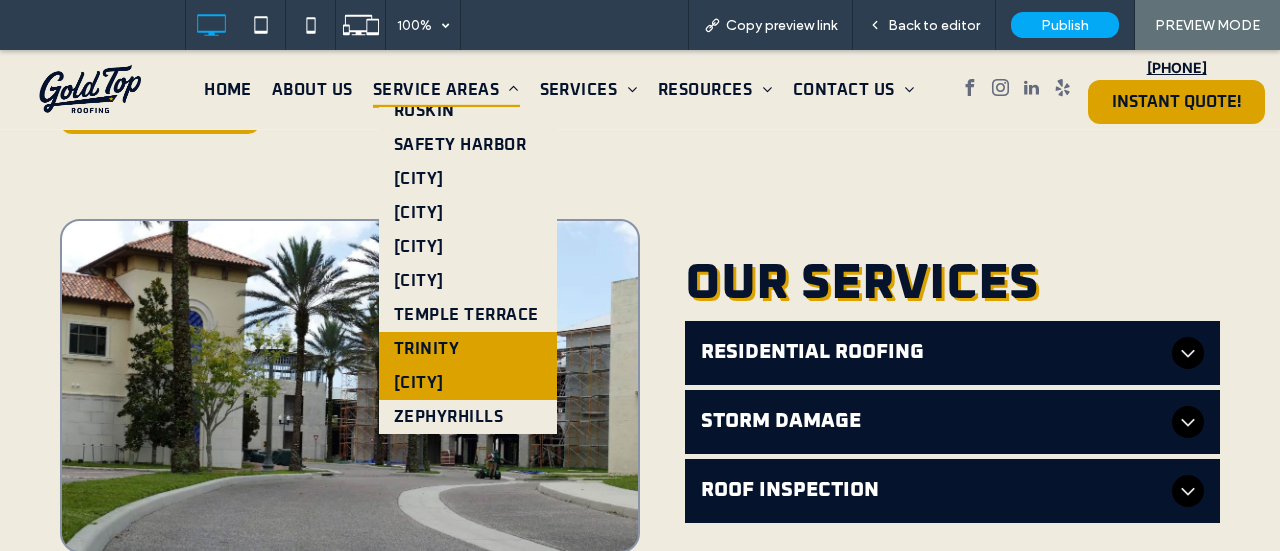 drag, startPoint x: 463, startPoint y: 380, endPoint x: 486, endPoint y: 385, distance: 23.537205 